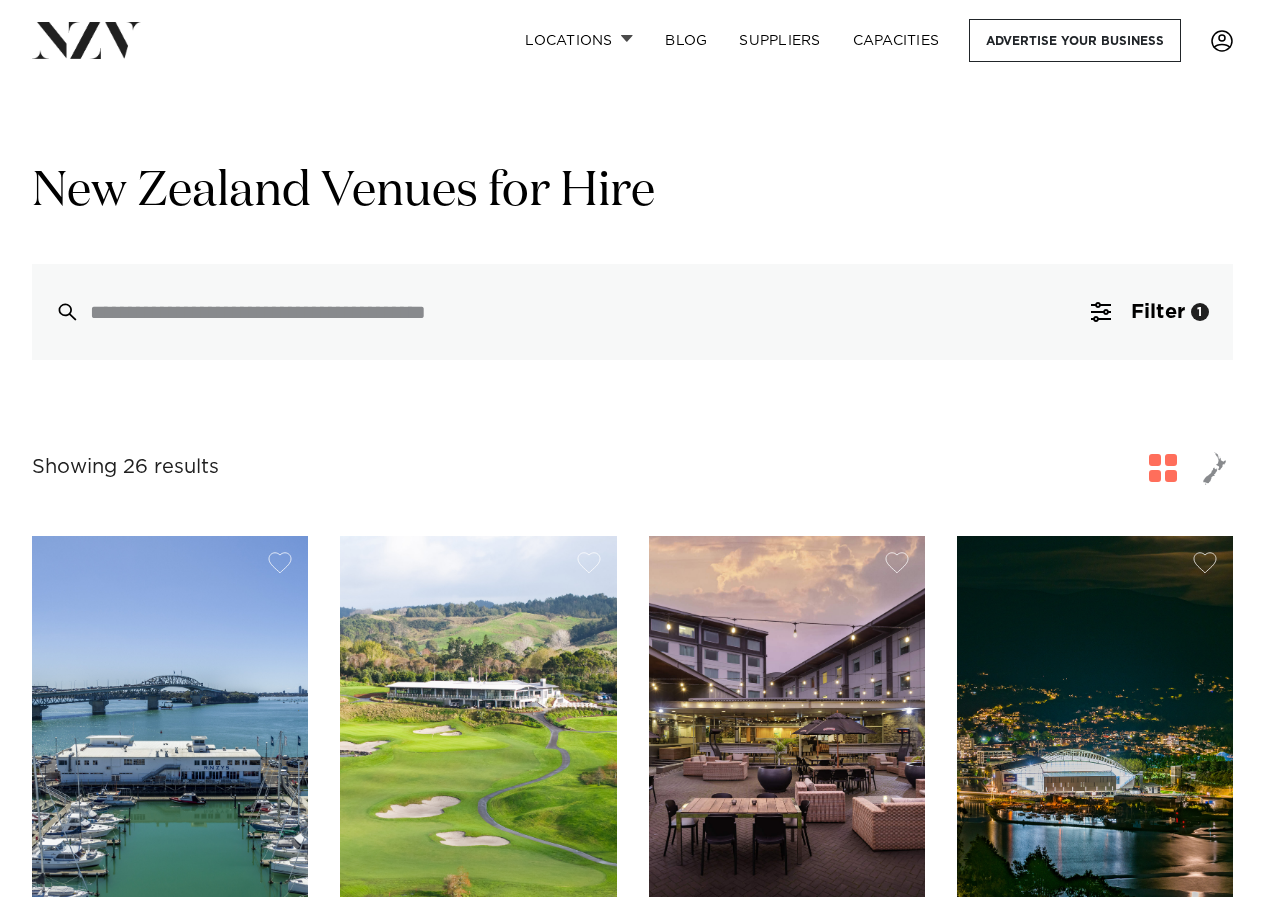 scroll, scrollTop: 0, scrollLeft: 0, axis: both 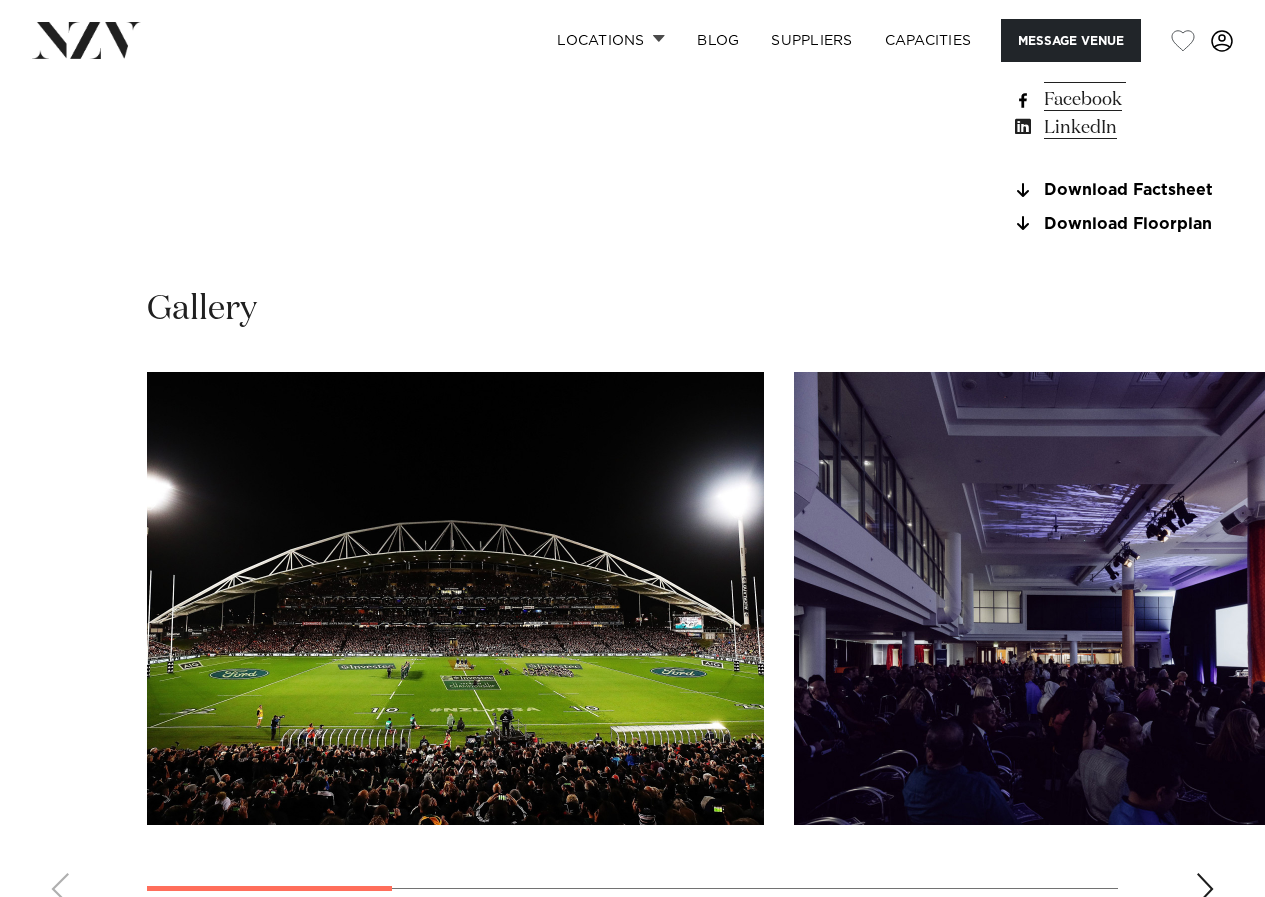 click at bounding box center [1205, 889] 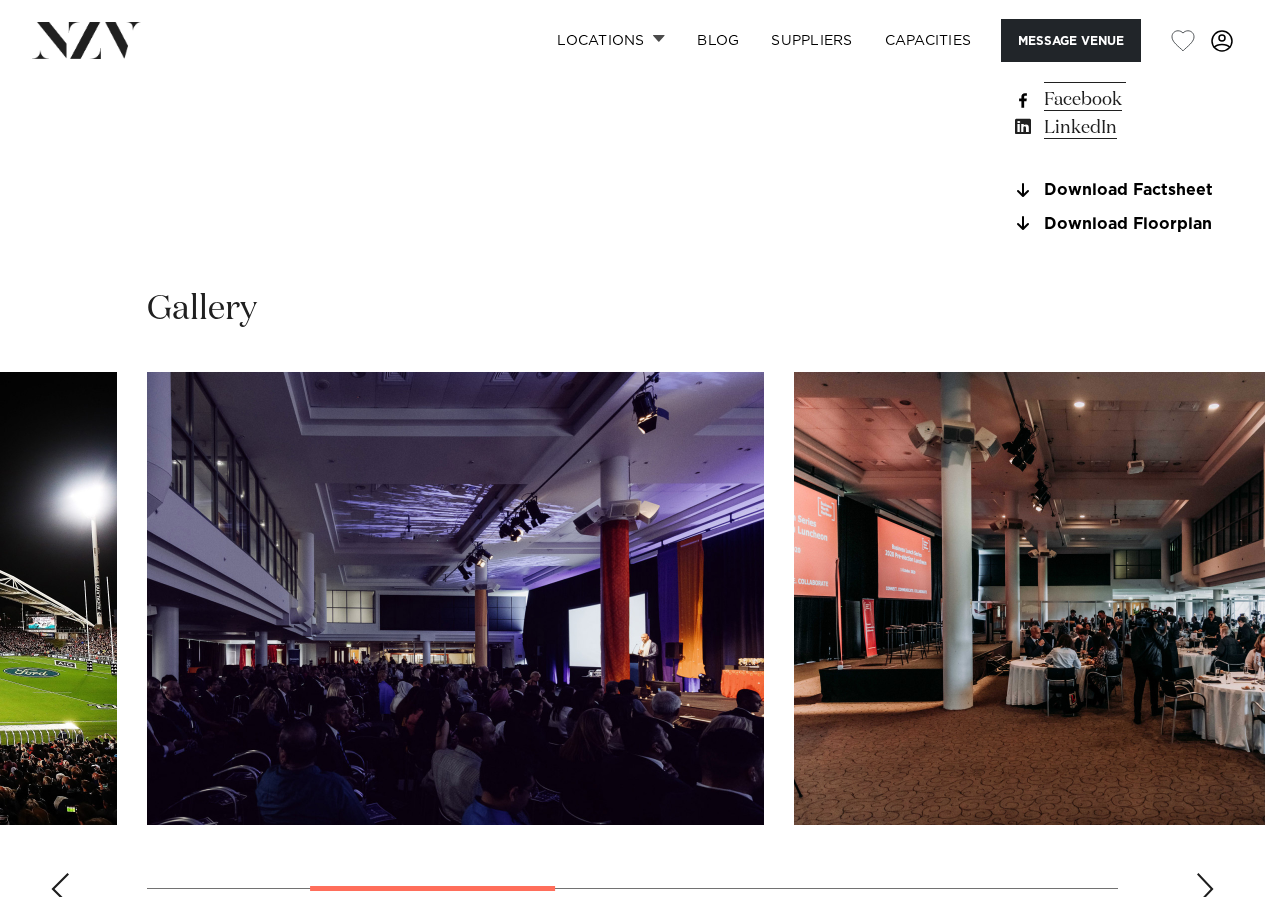 click at bounding box center [1205, 889] 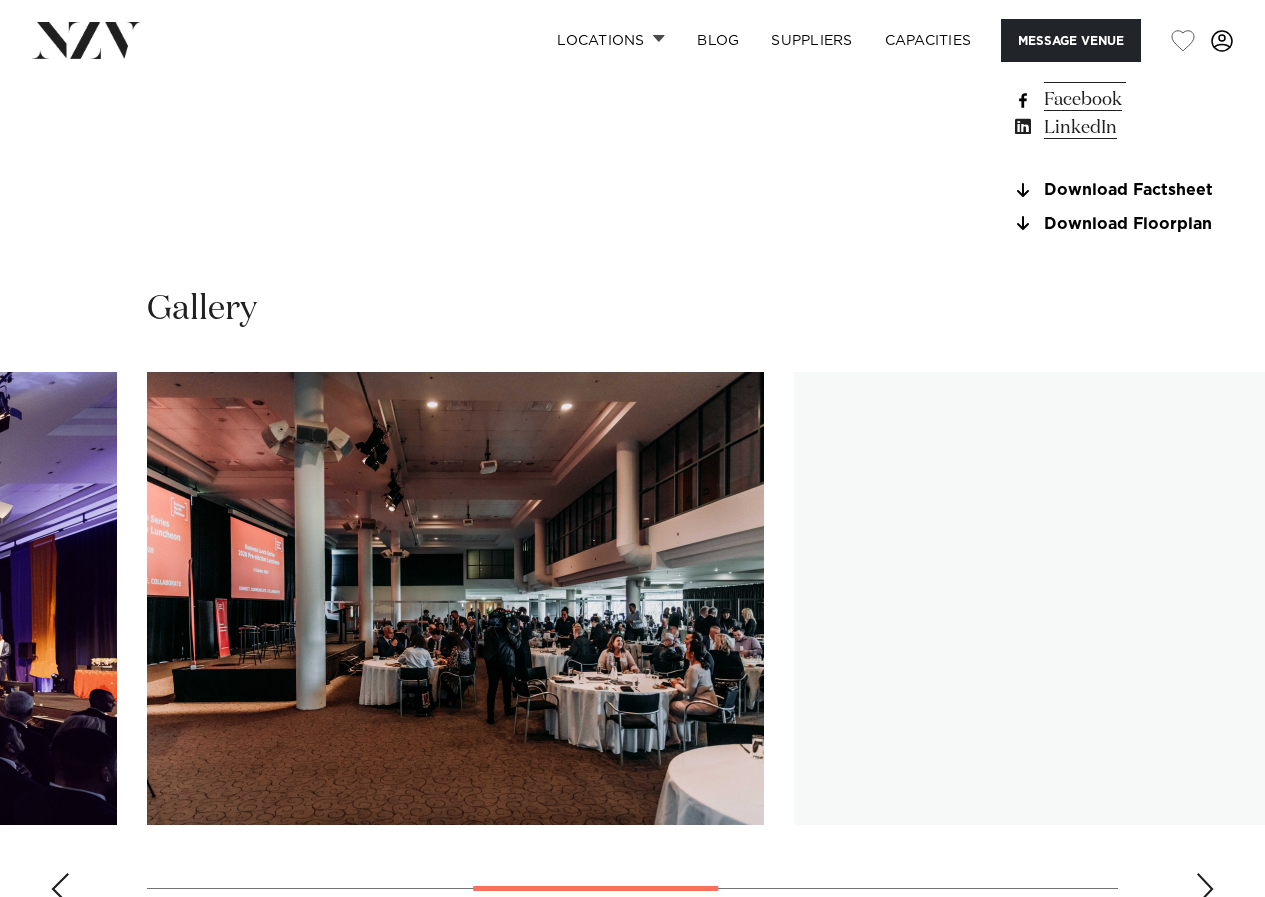 click at bounding box center [1205, 889] 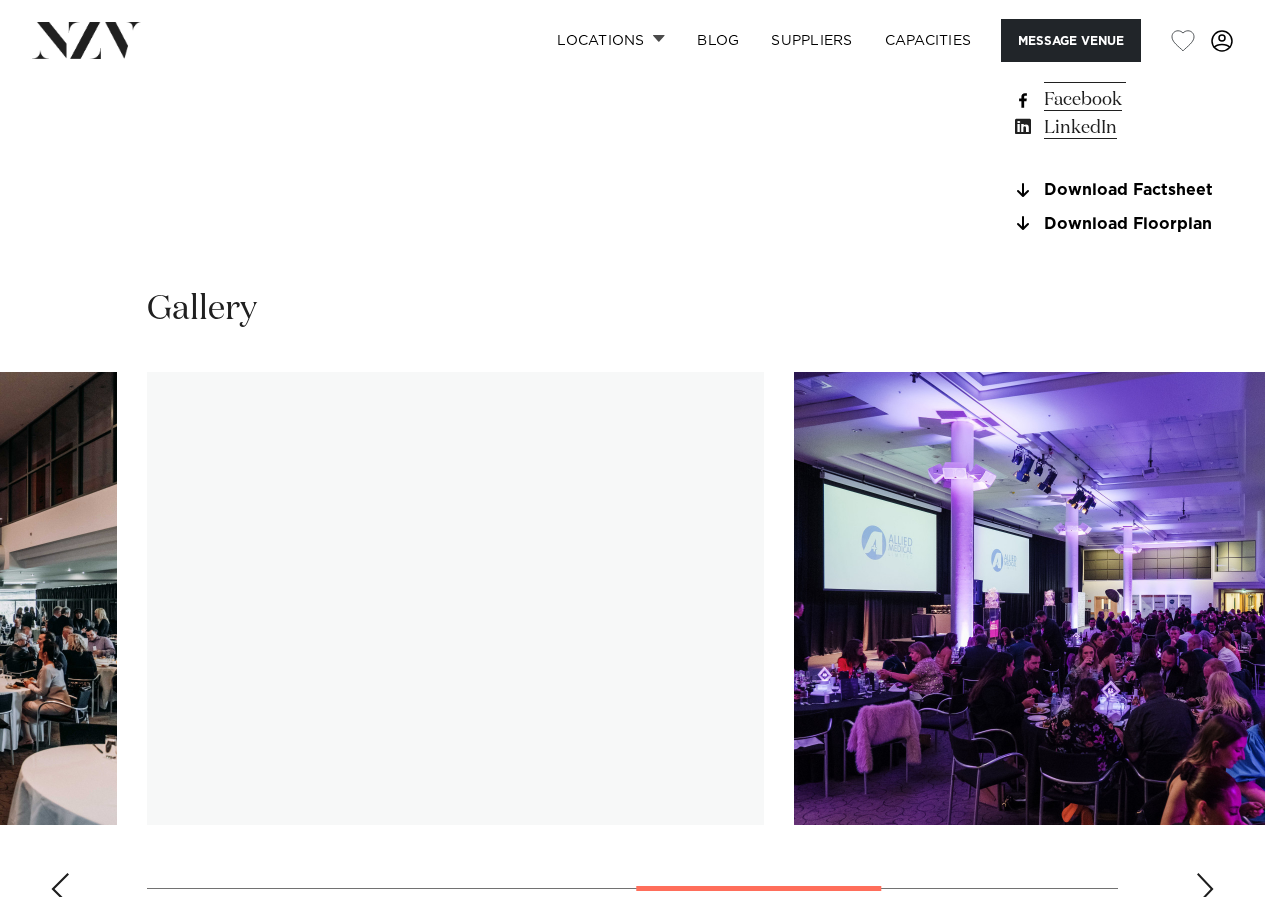 click at bounding box center (1205, 889) 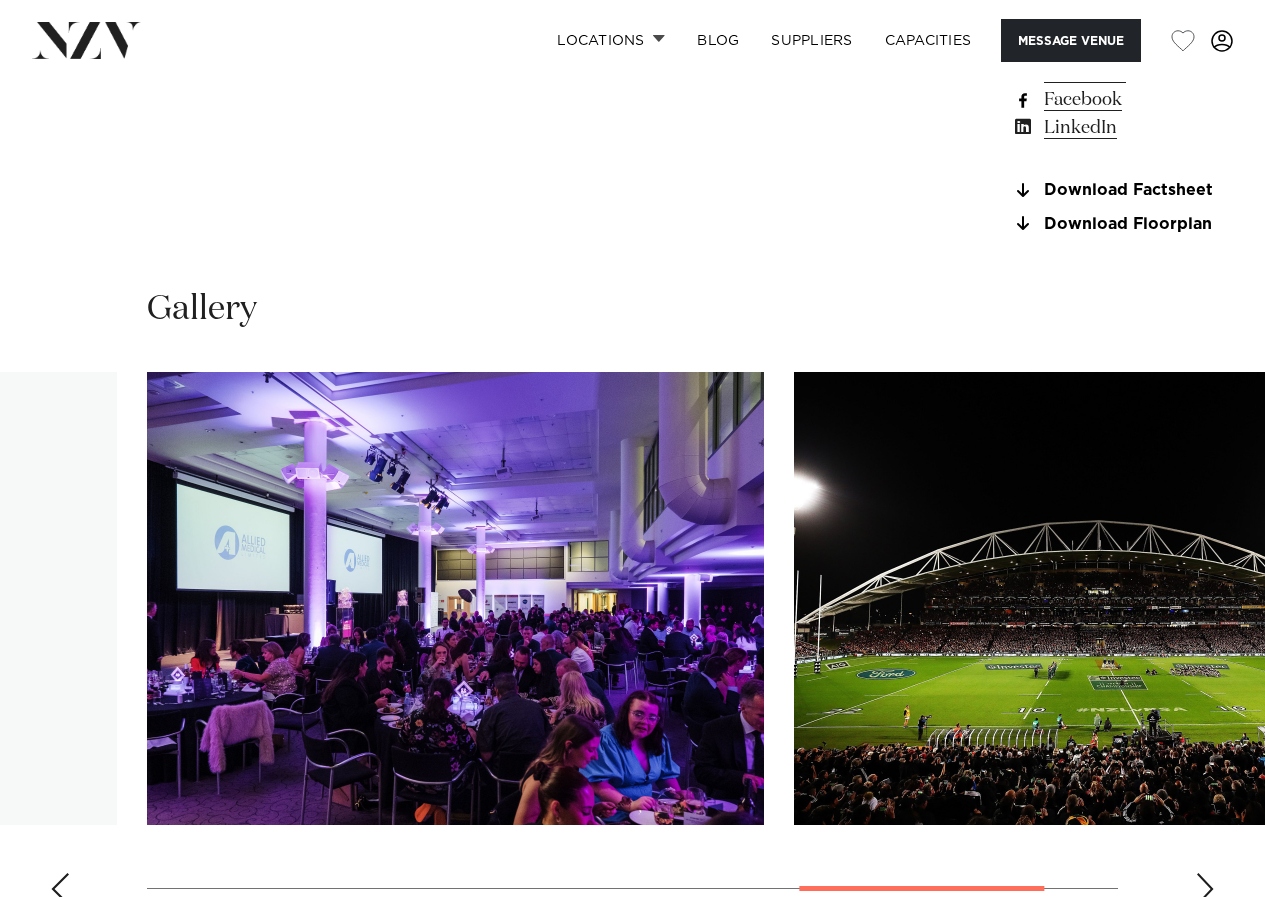 click at bounding box center (1205, 889) 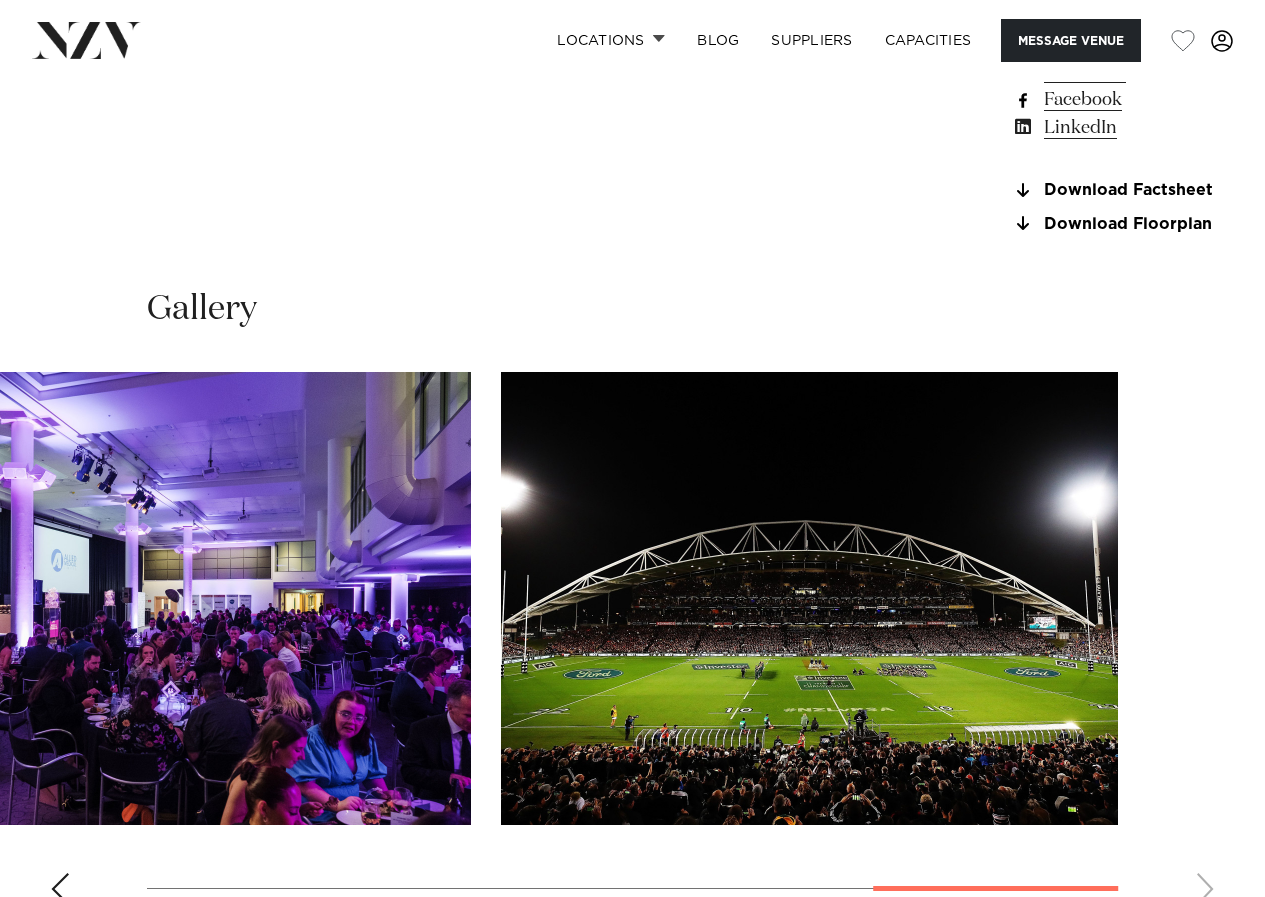 click at bounding box center [632, 646] 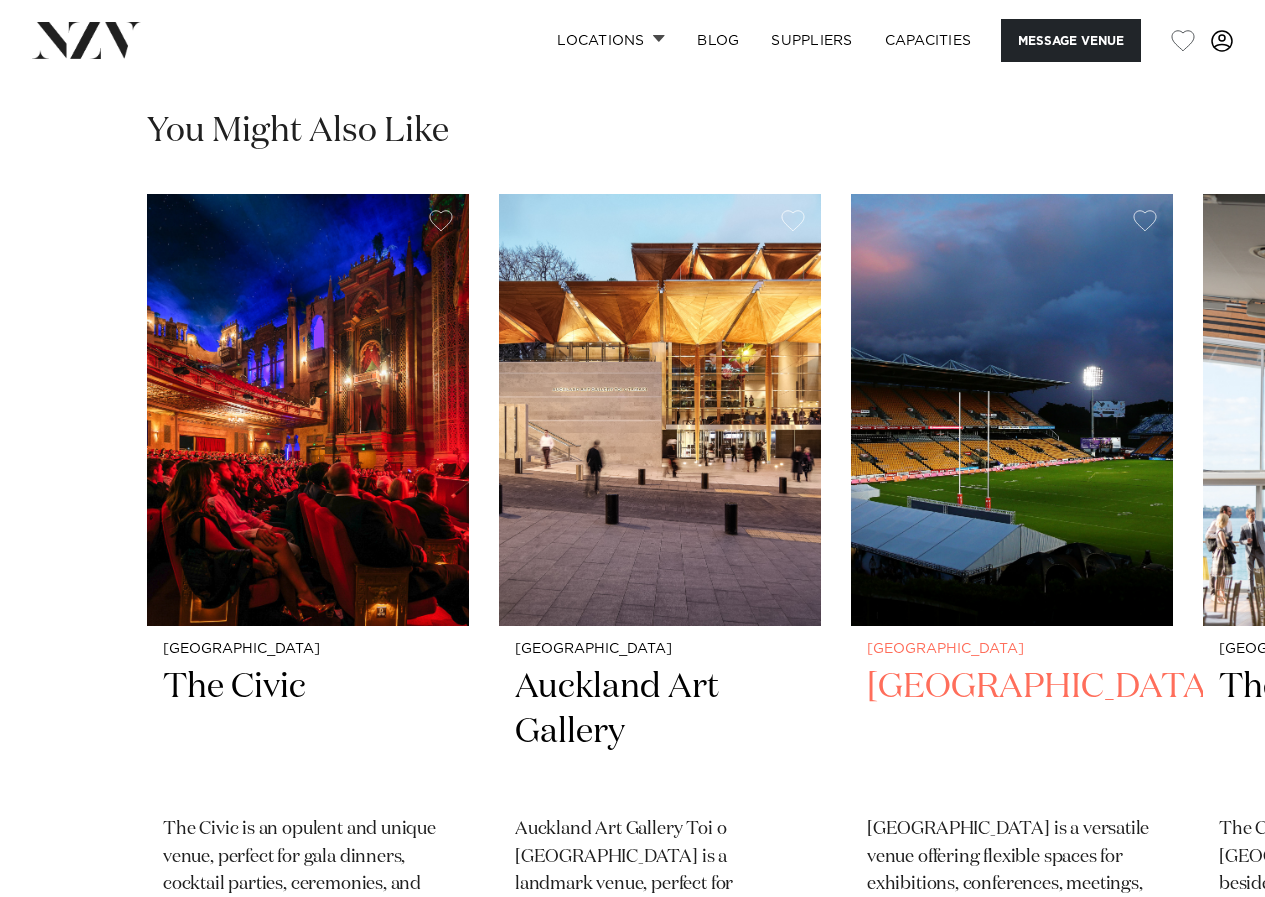 scroll, scrollTop: 3200, scrollLeft: 0, axis: vertical 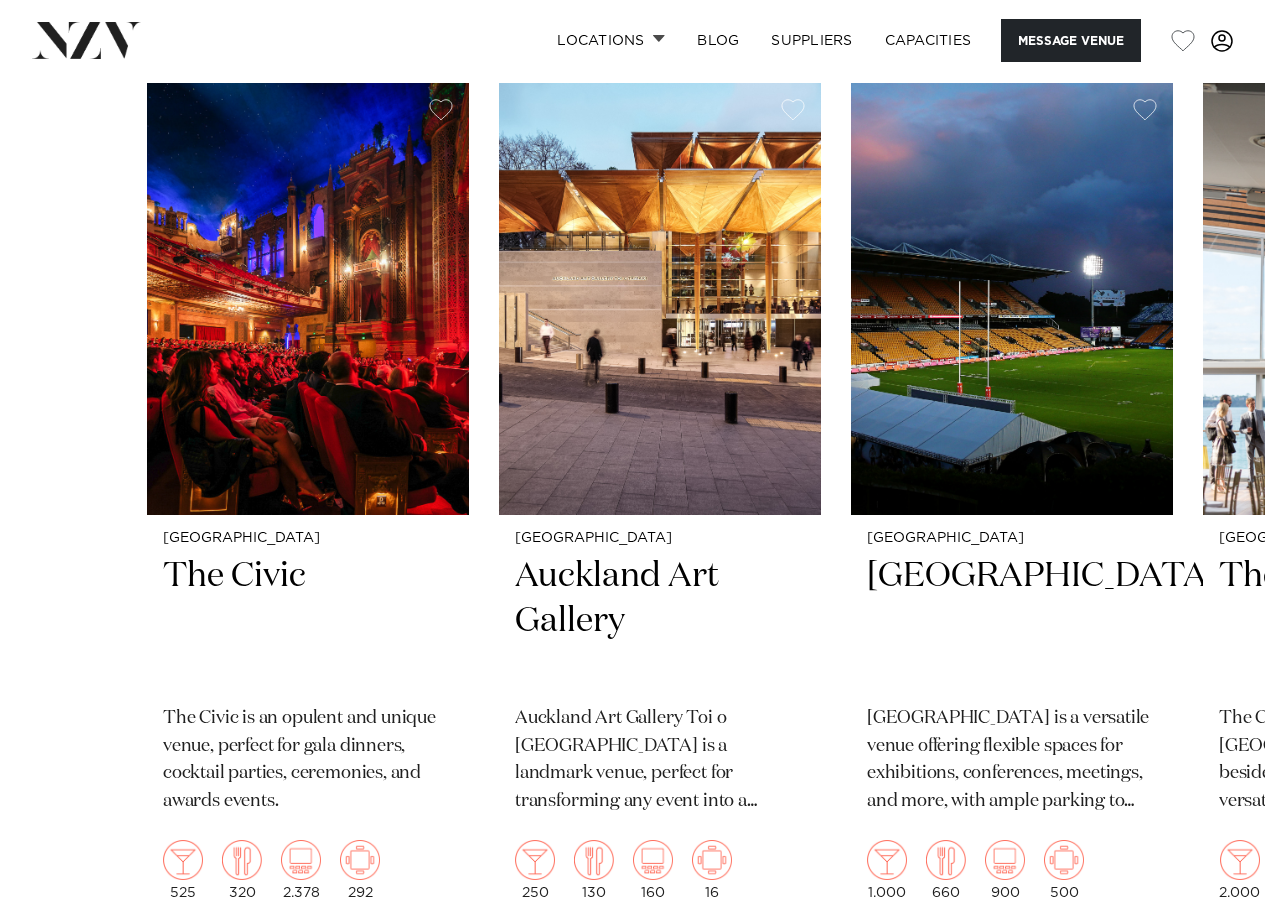 click at bounding box center (1205, 980) 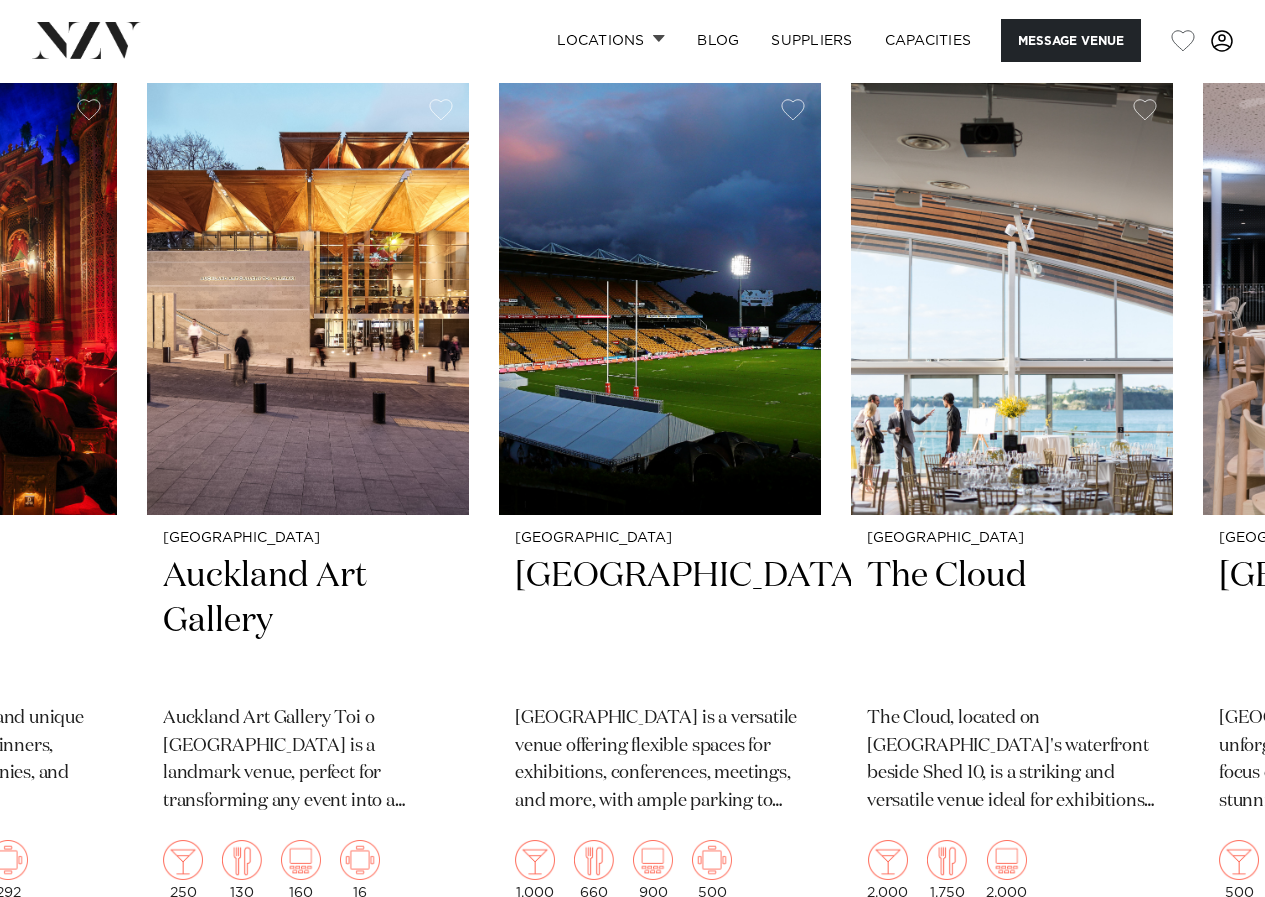 click at bounding box center (1205, 980) 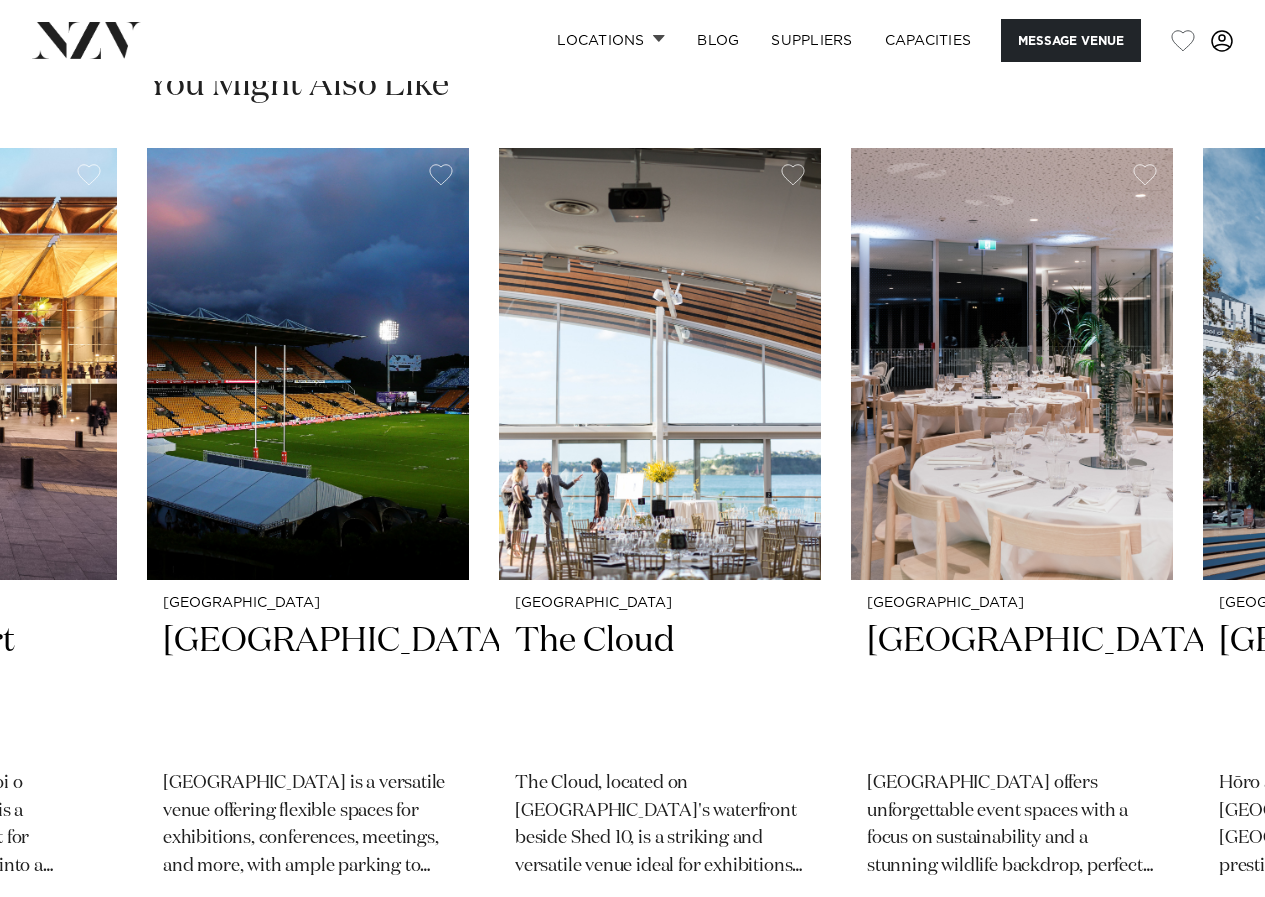 scroll, scrollTop: 3100, scrollLeft: 0, axis: vertical 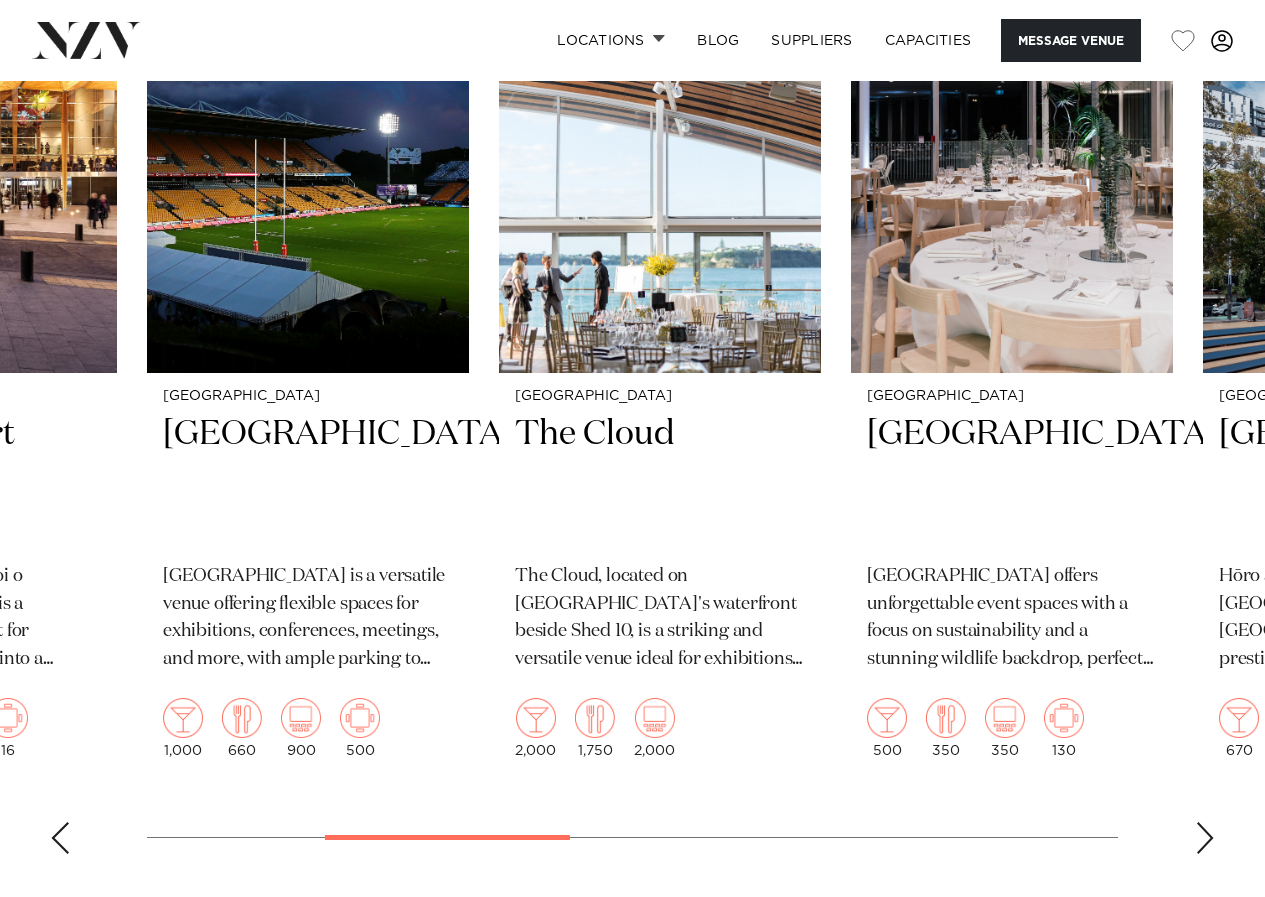 click at bounding box center [1205, 838] 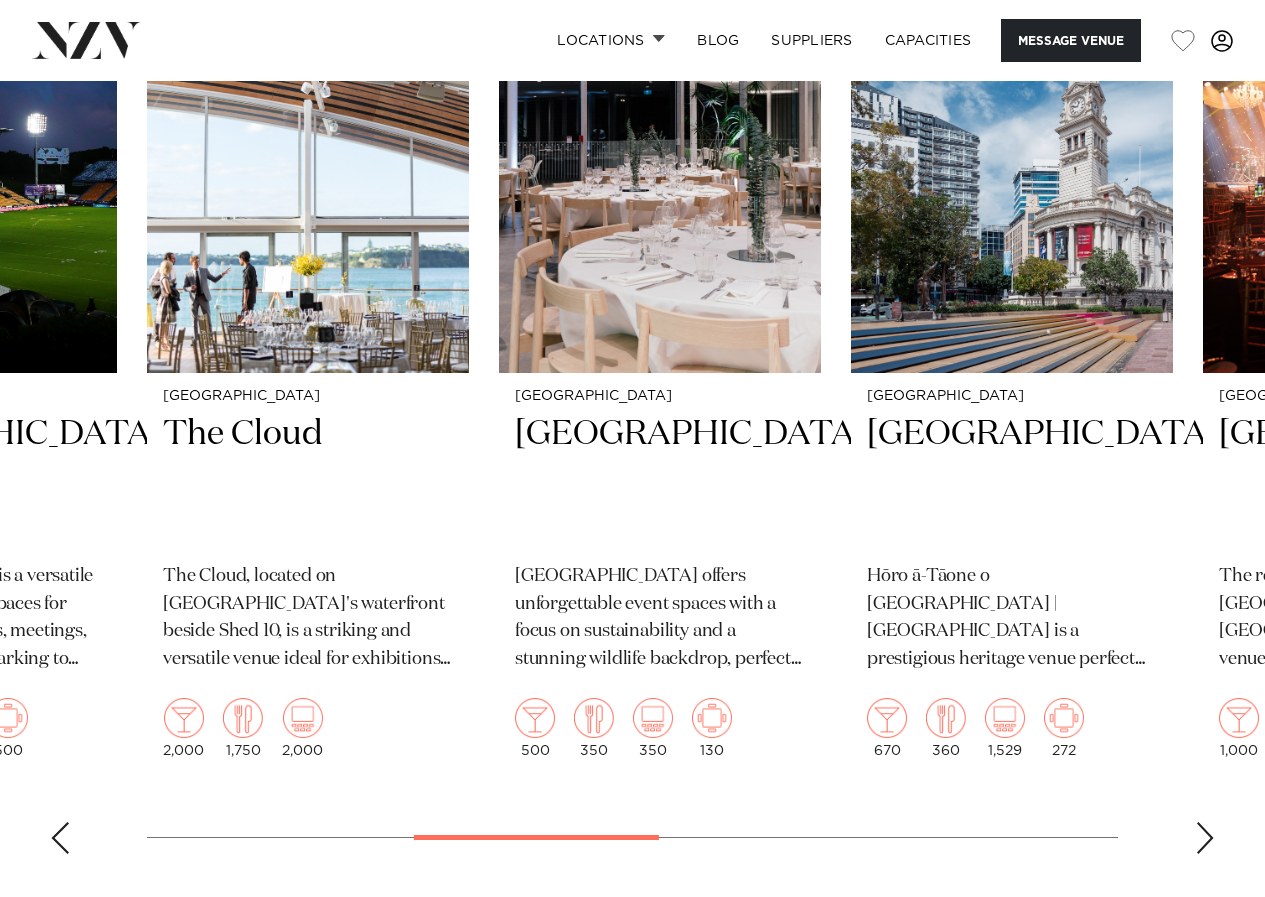 scroll, scrollTop: 3199, scrollLeft: 0, axis: vertical 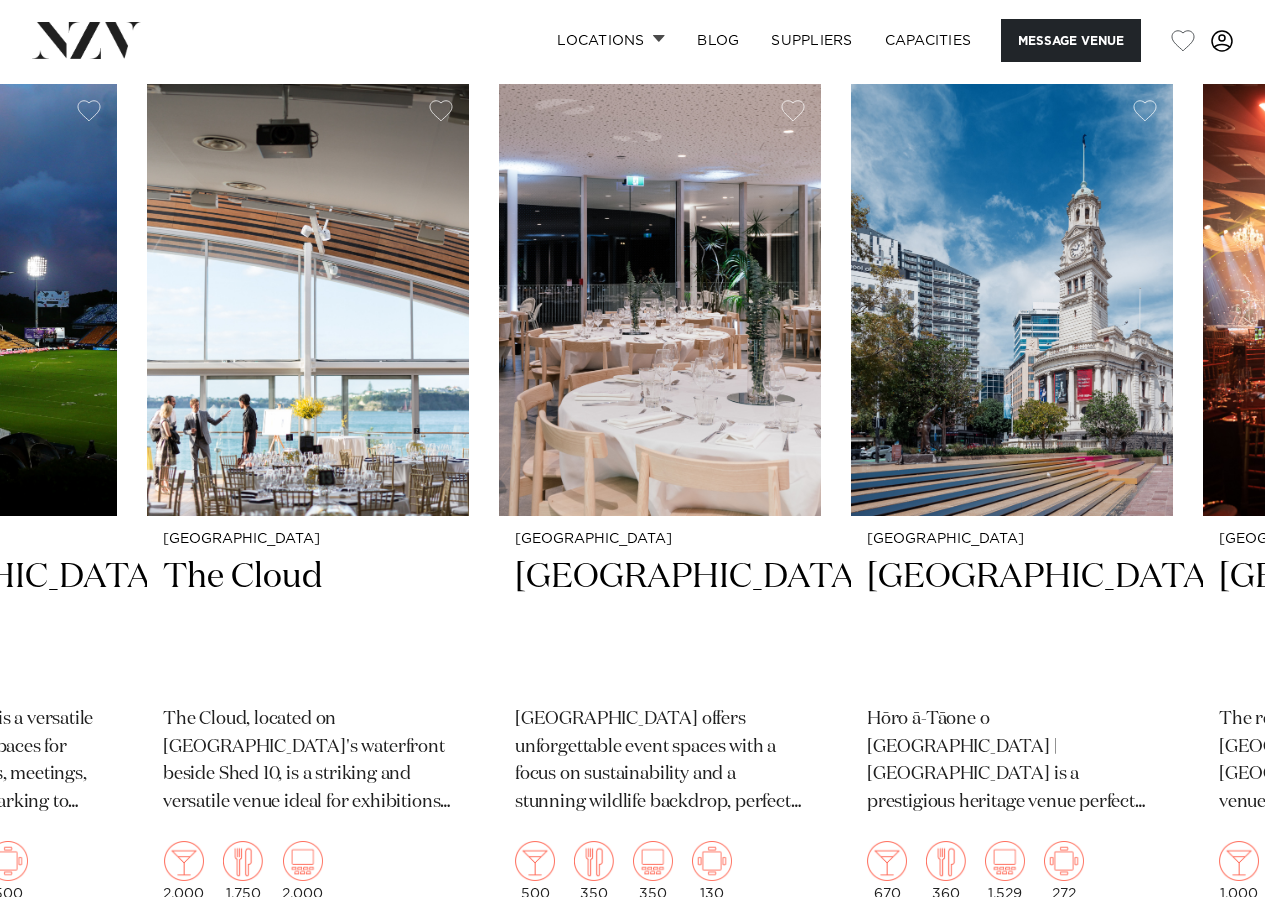 click at bounding box center (1205, 981) 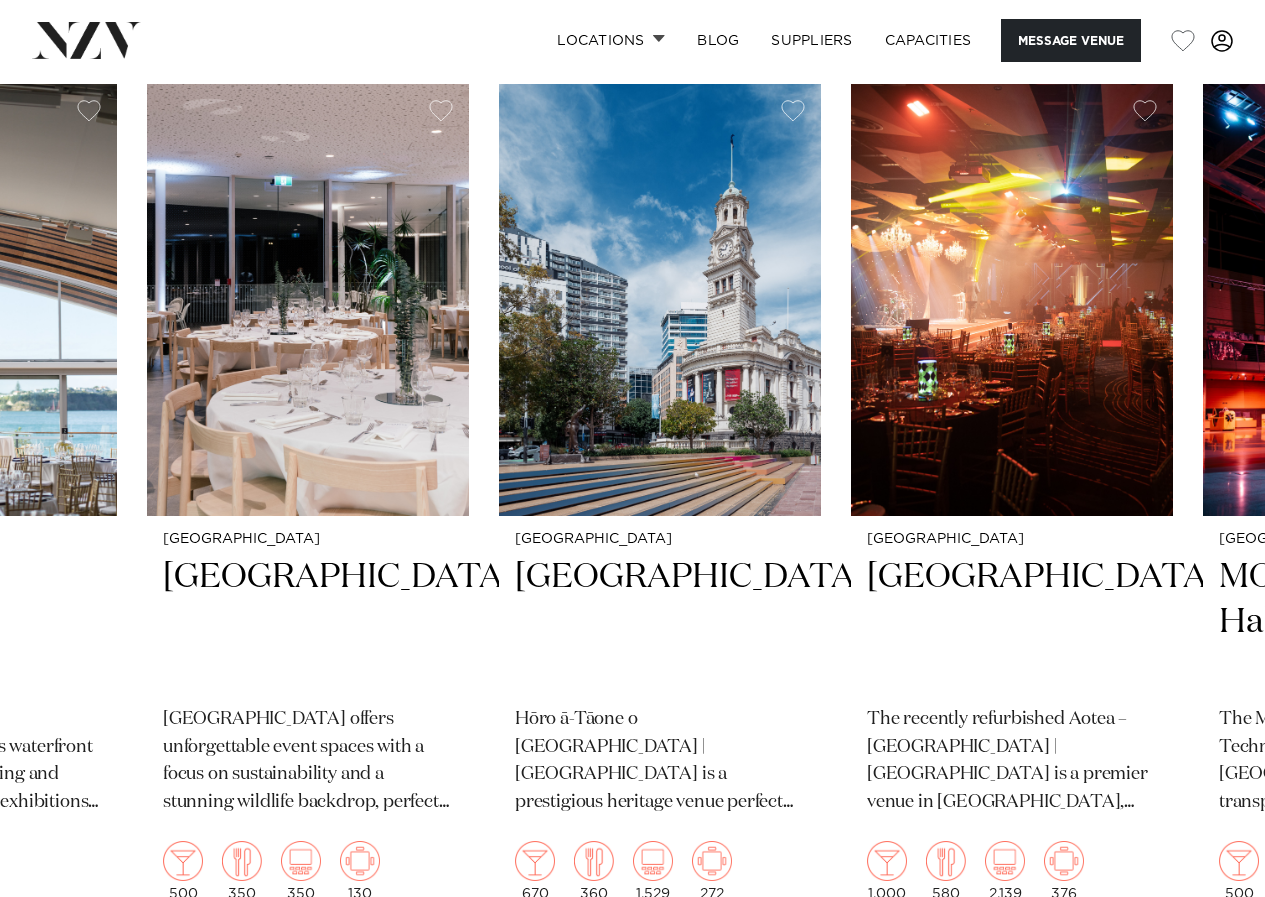 click at bounding box center (1205, 981) 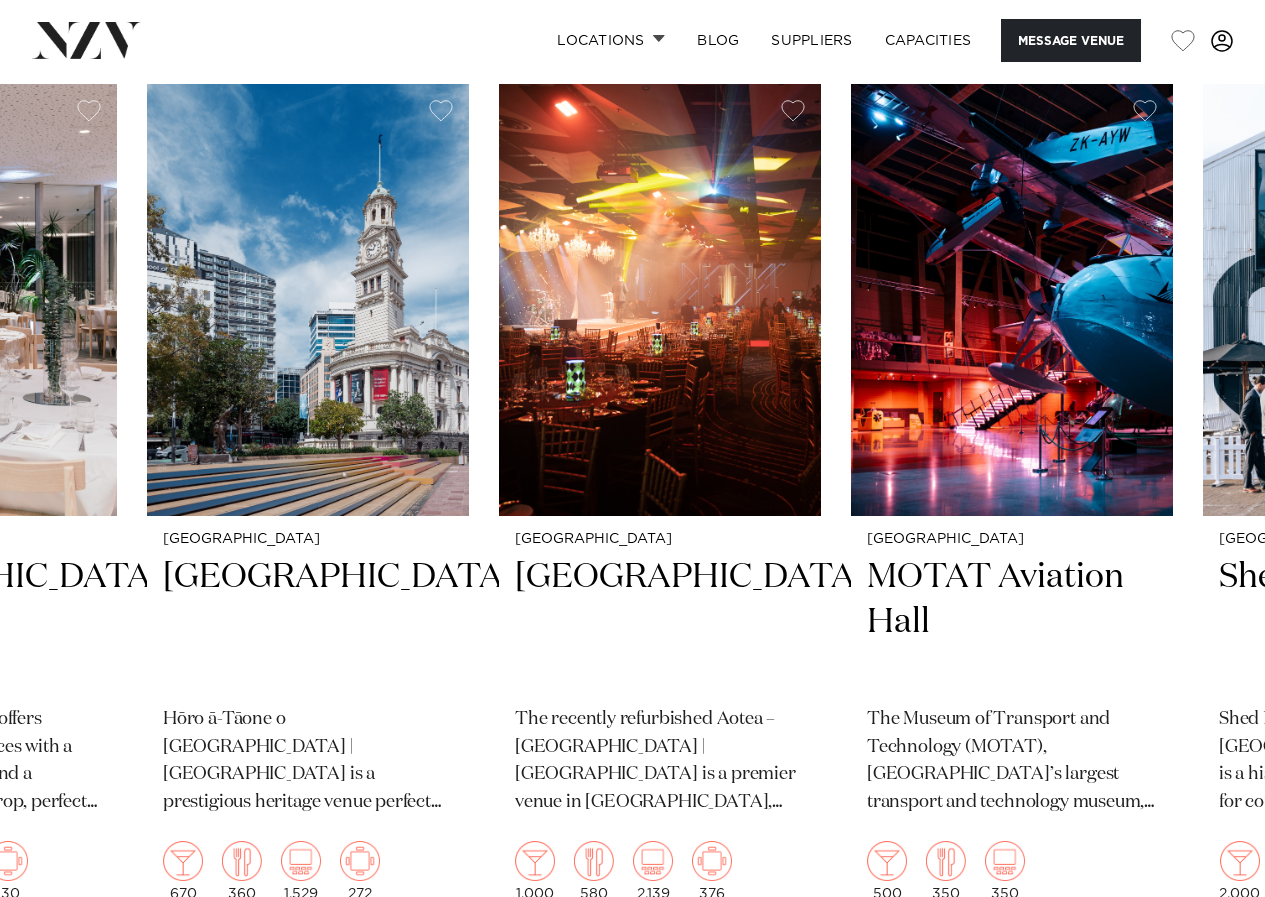 click at bounding box center [1205, 981] 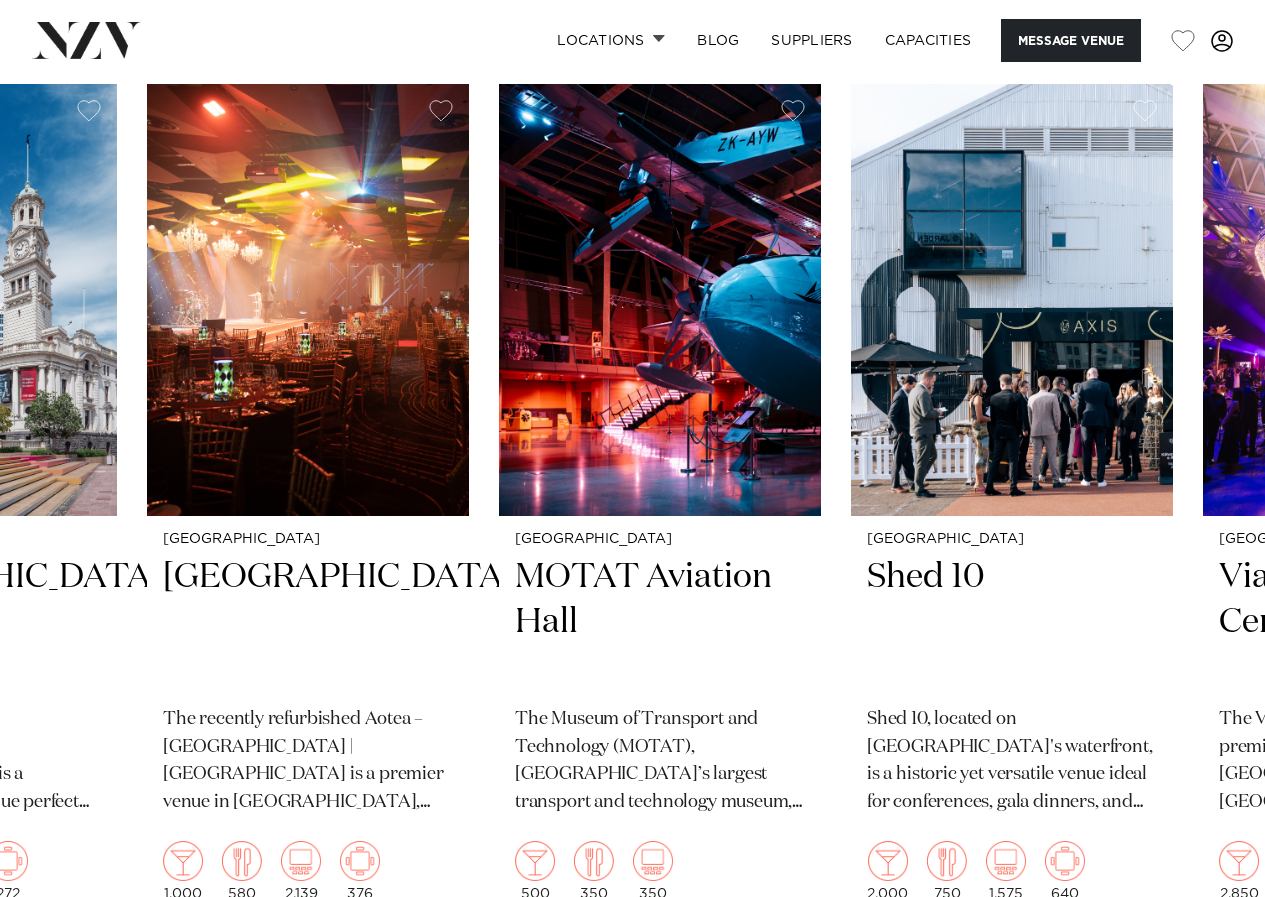 click at bounding box center (1205, 981) 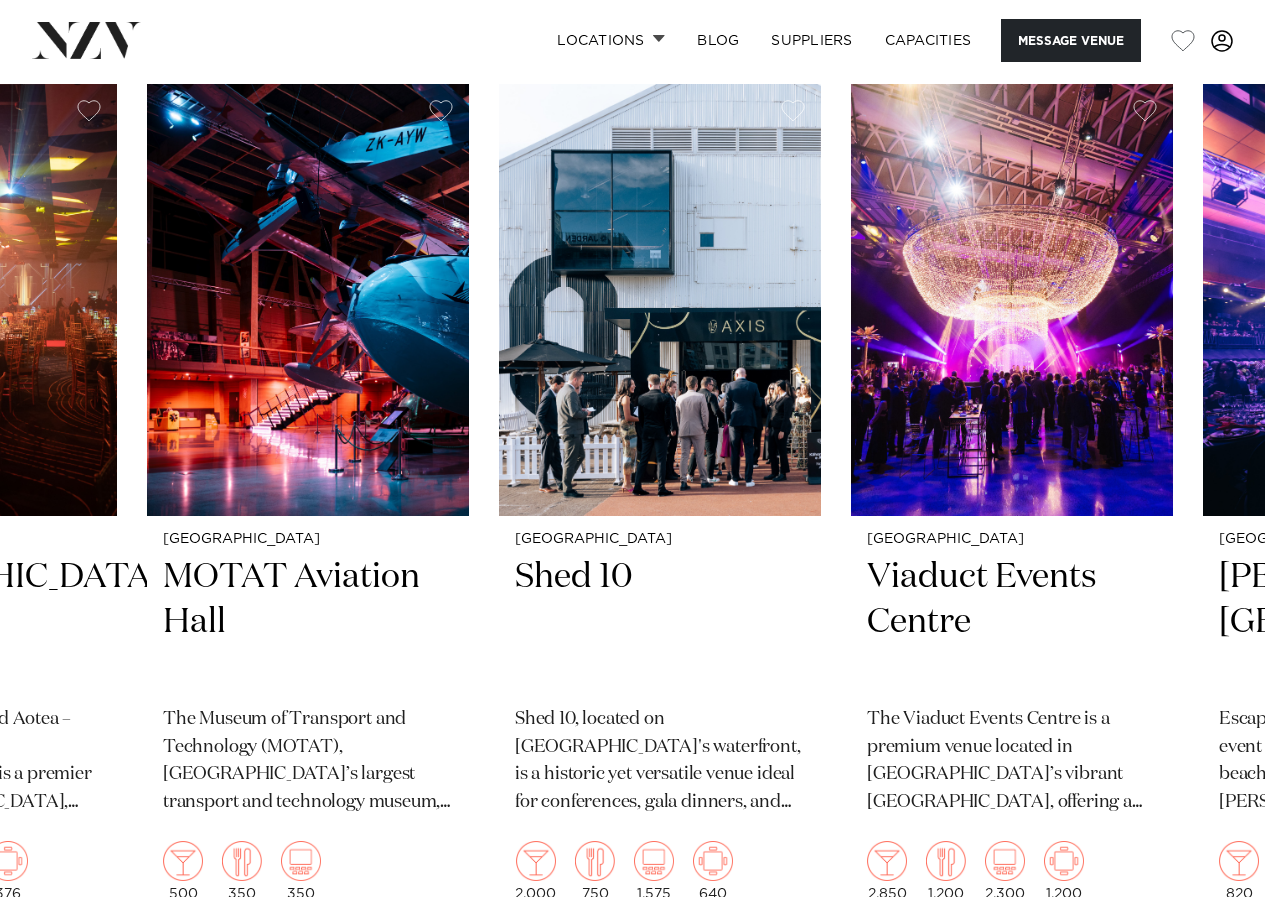 click at bounding box center (1205, 981) 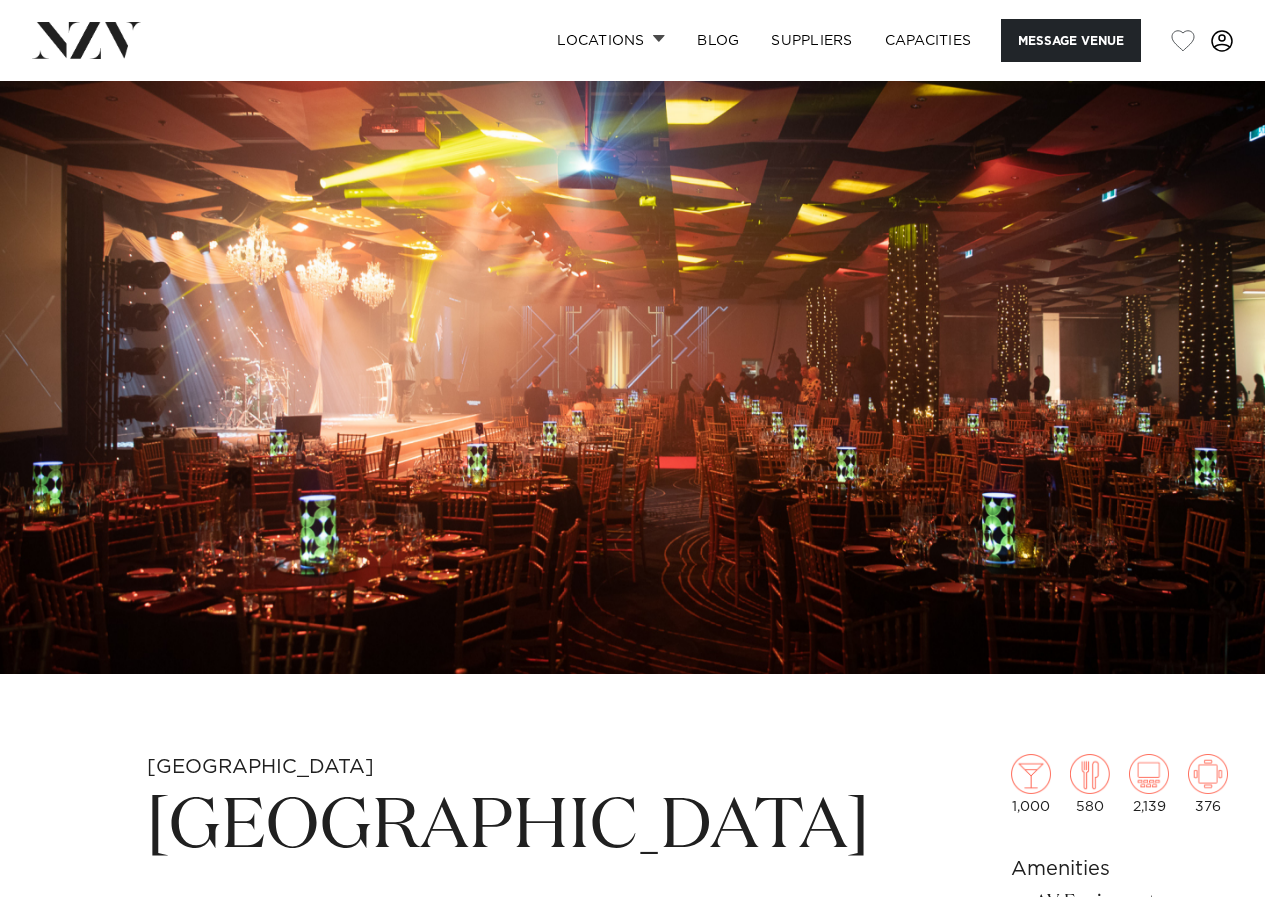 scroll, scrollTop: 0, scrollLeft: 0, axis: both 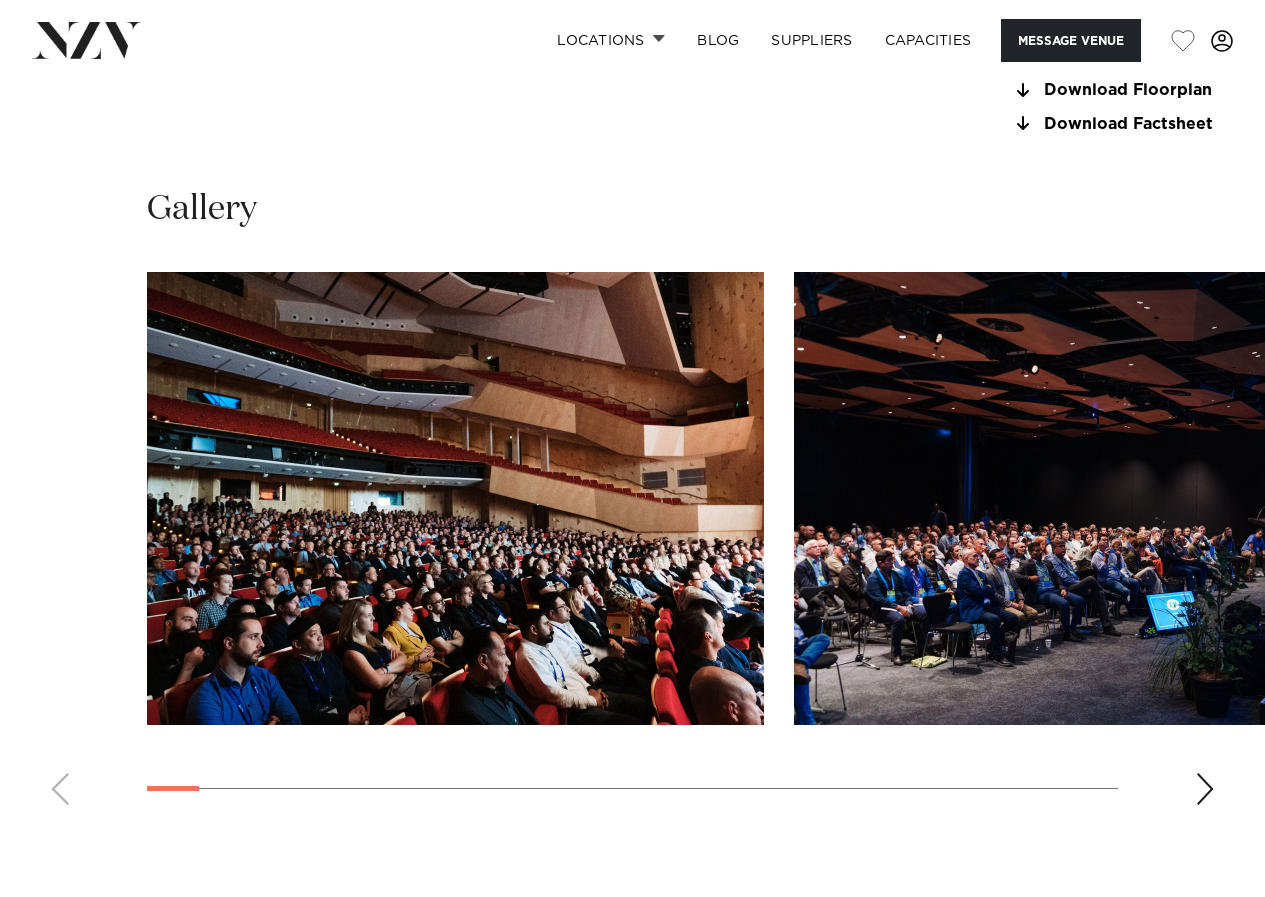 click at bounding box center [1205, 789] 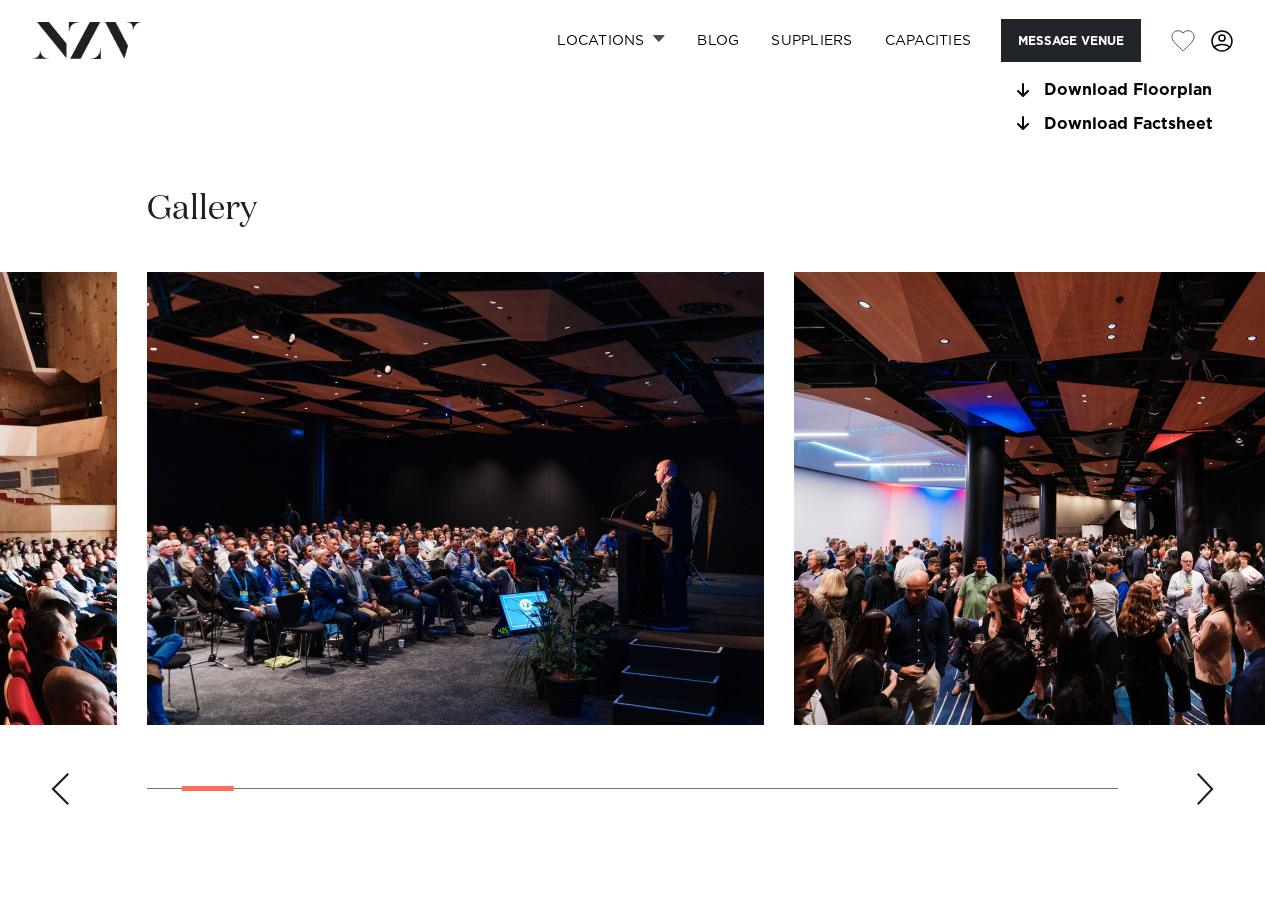 click at bounding box center [1205, 789] 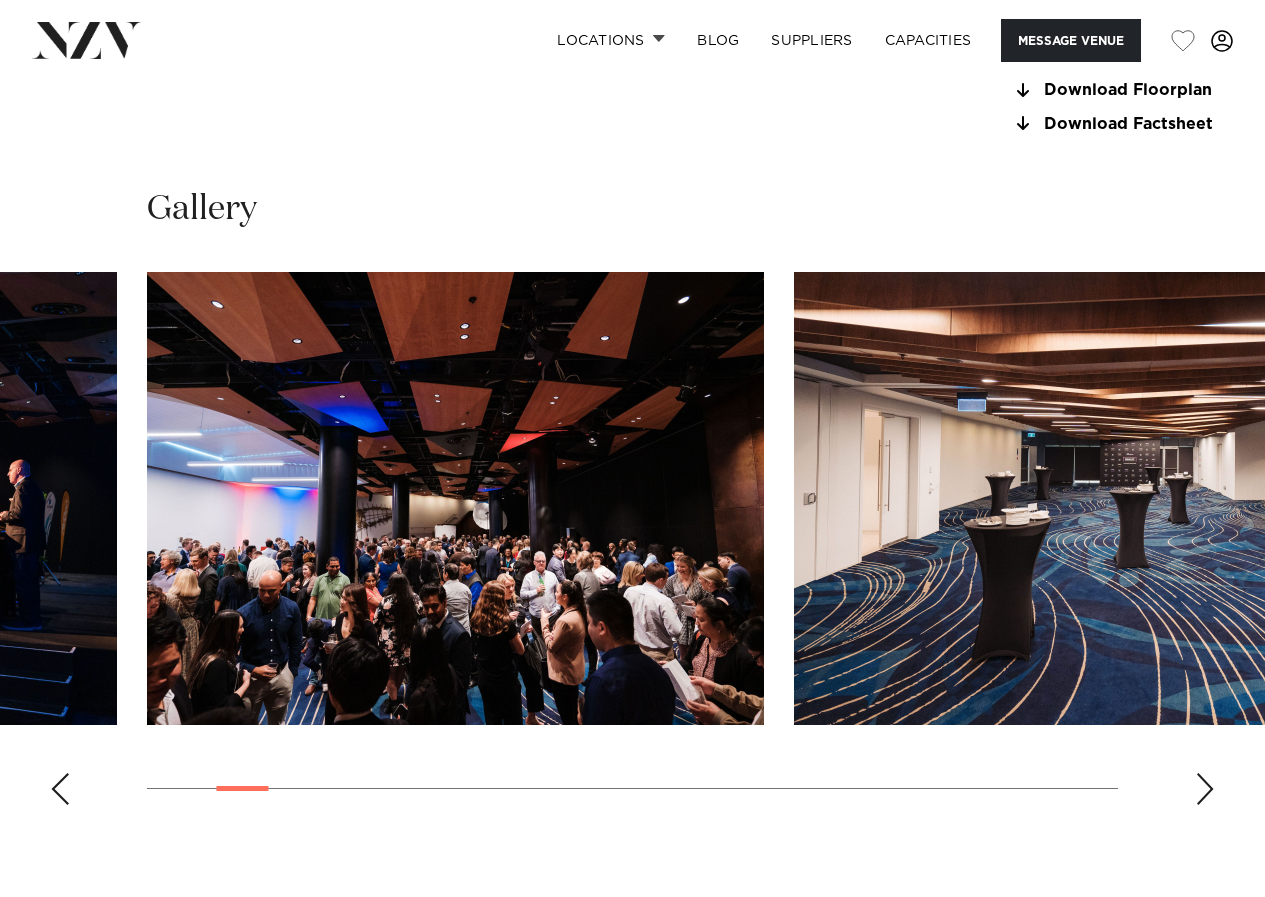 click at bounding box center (1205, 789) 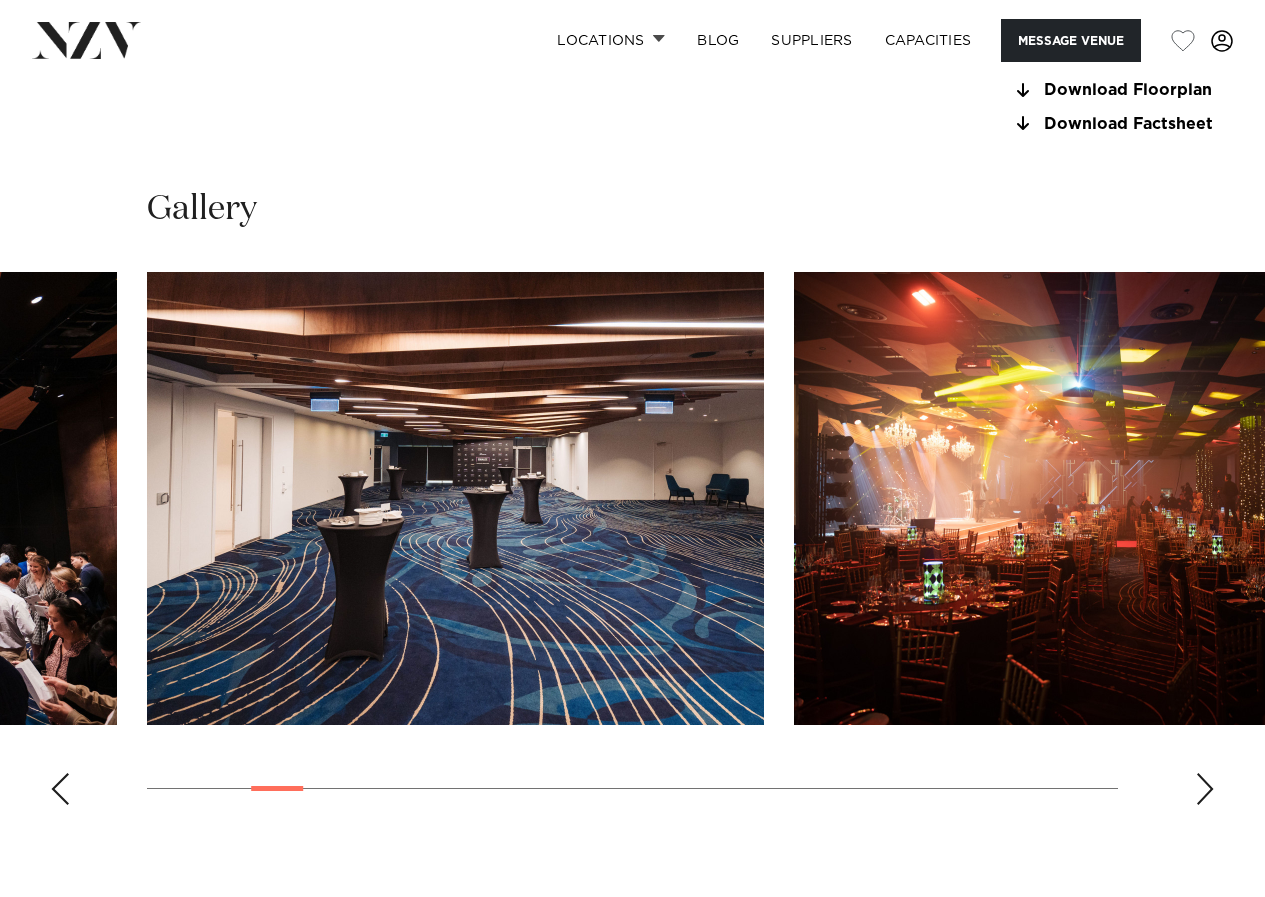 click at bounding box center (1205, 789) 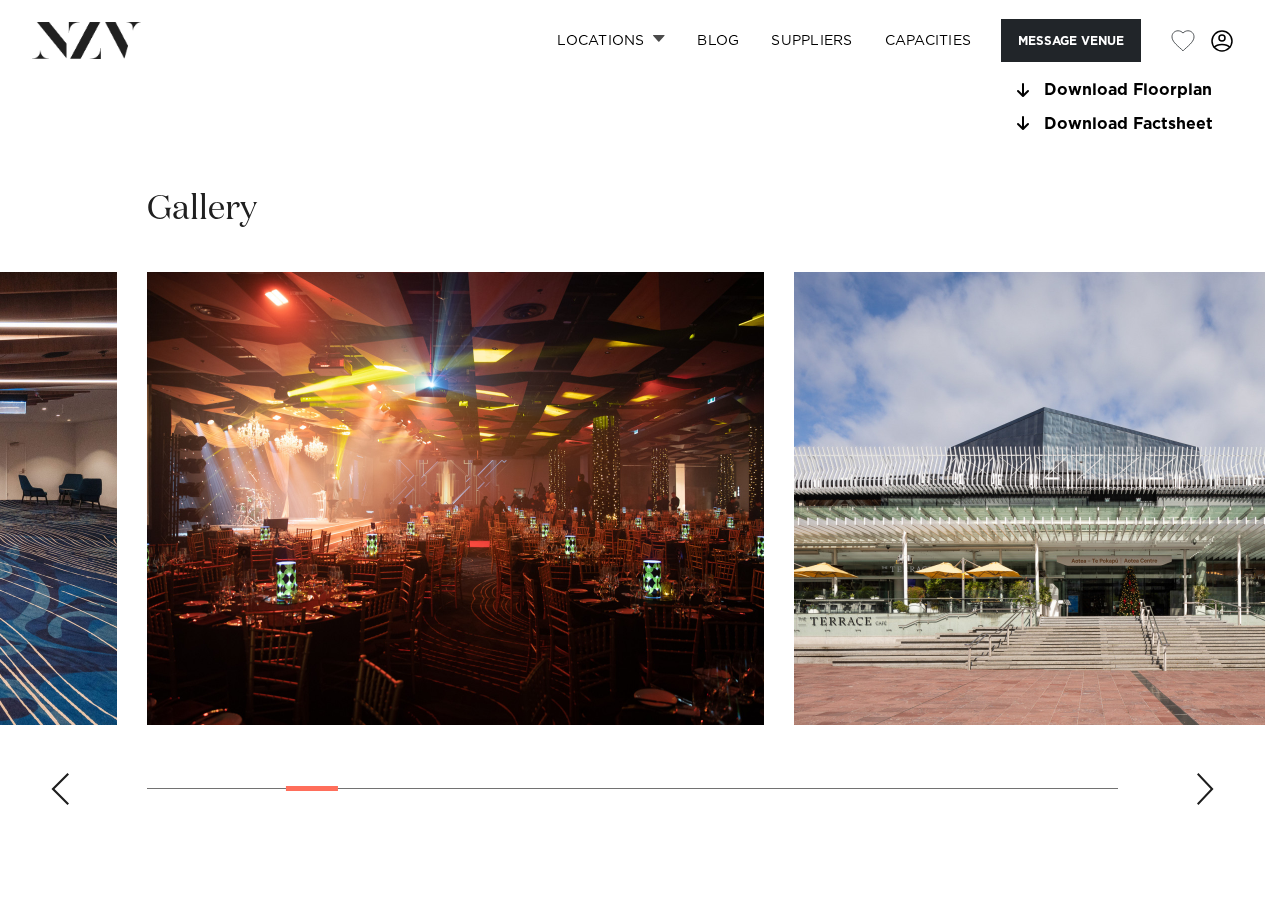 click at bounding box center [1205, 789] 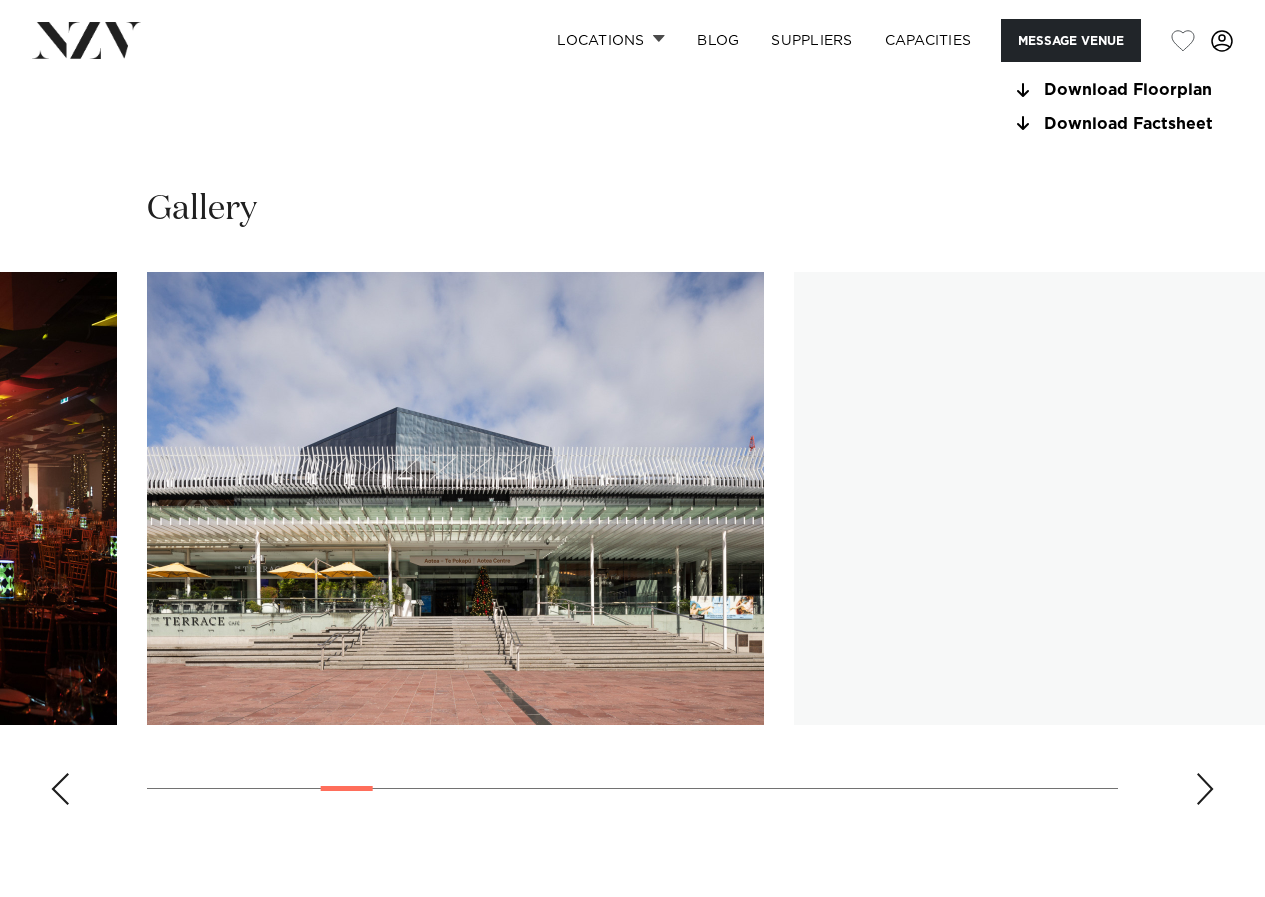 click at bounding box center (1205, 789) 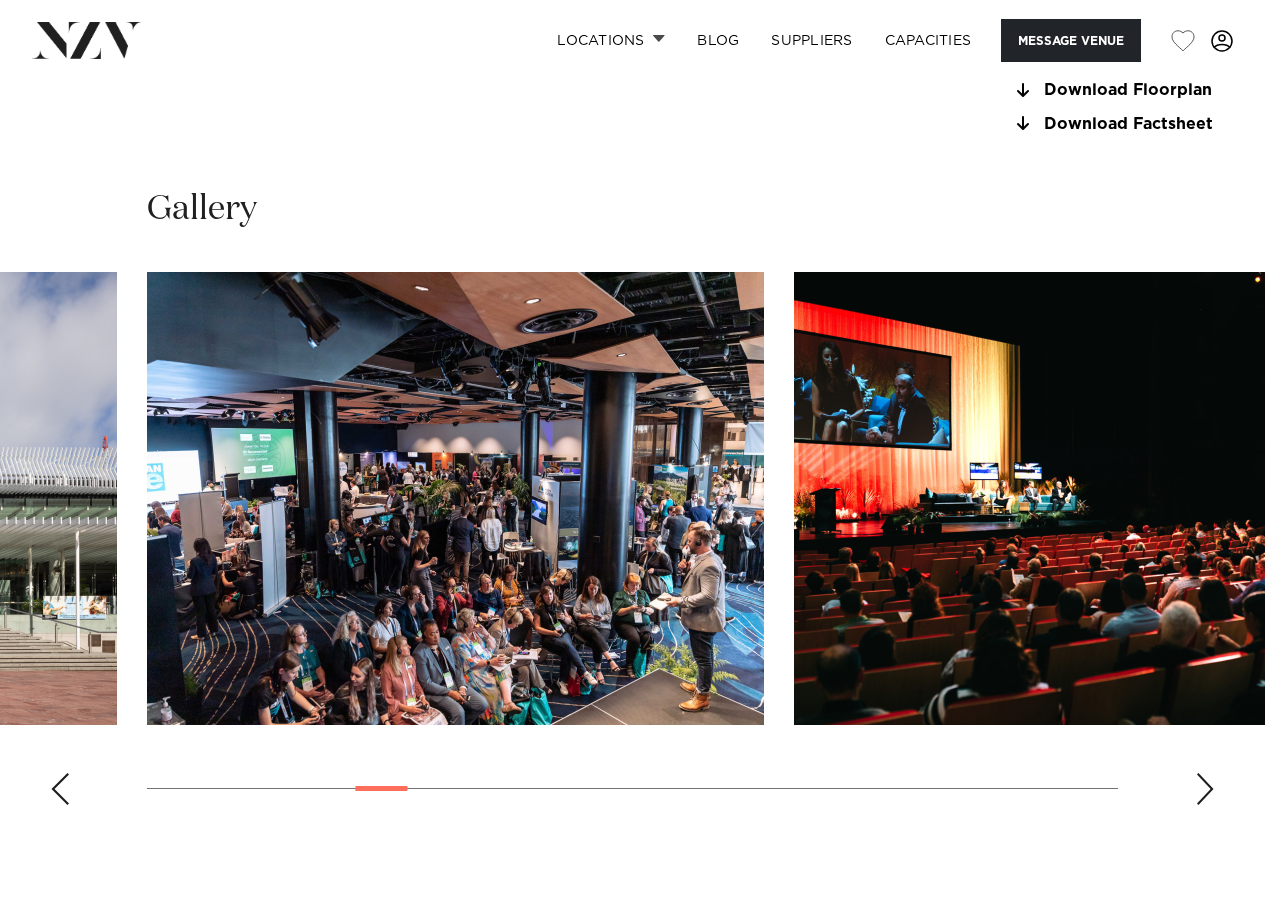 click at bounding box center (1205, 789) 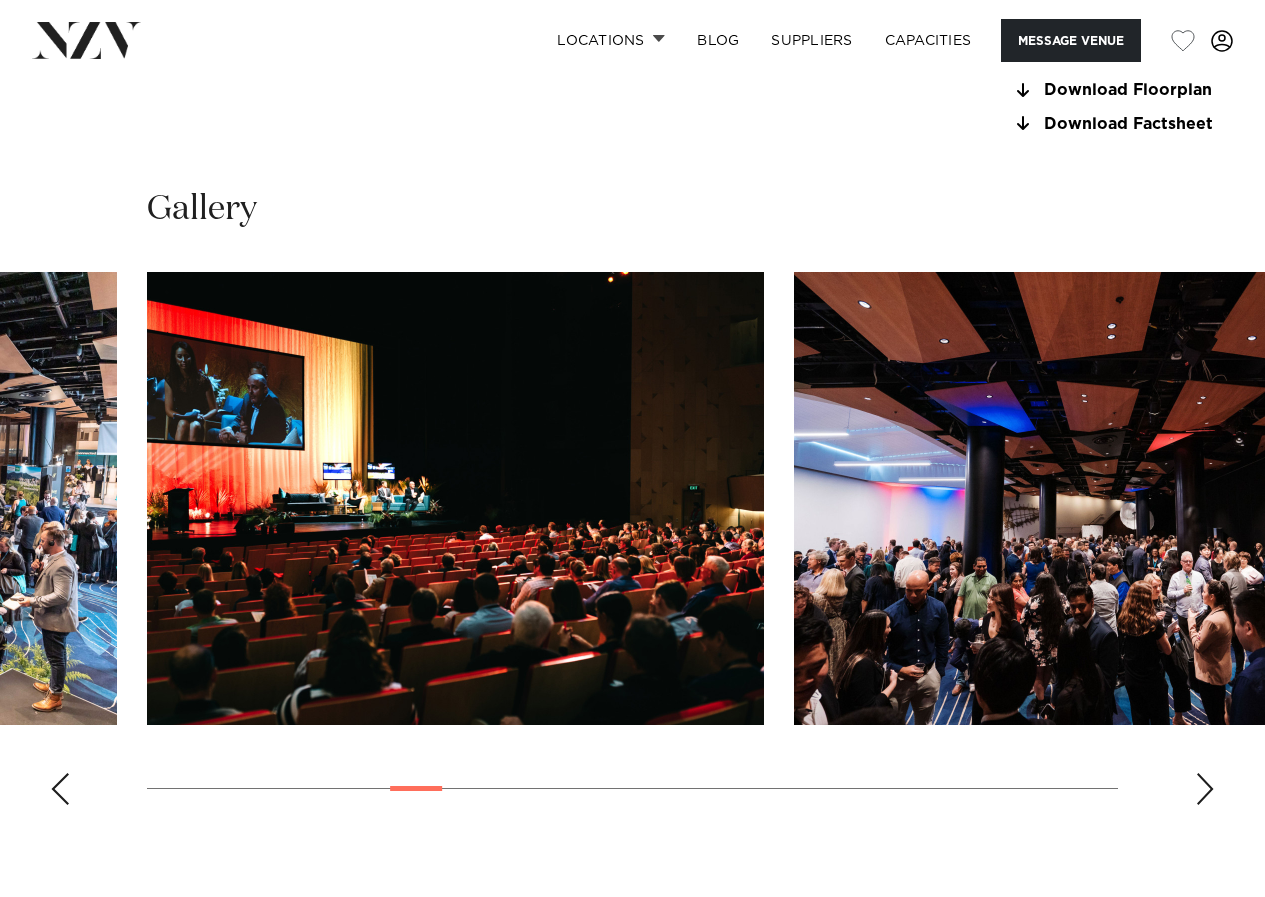 click at bounding box center [1205, 789] 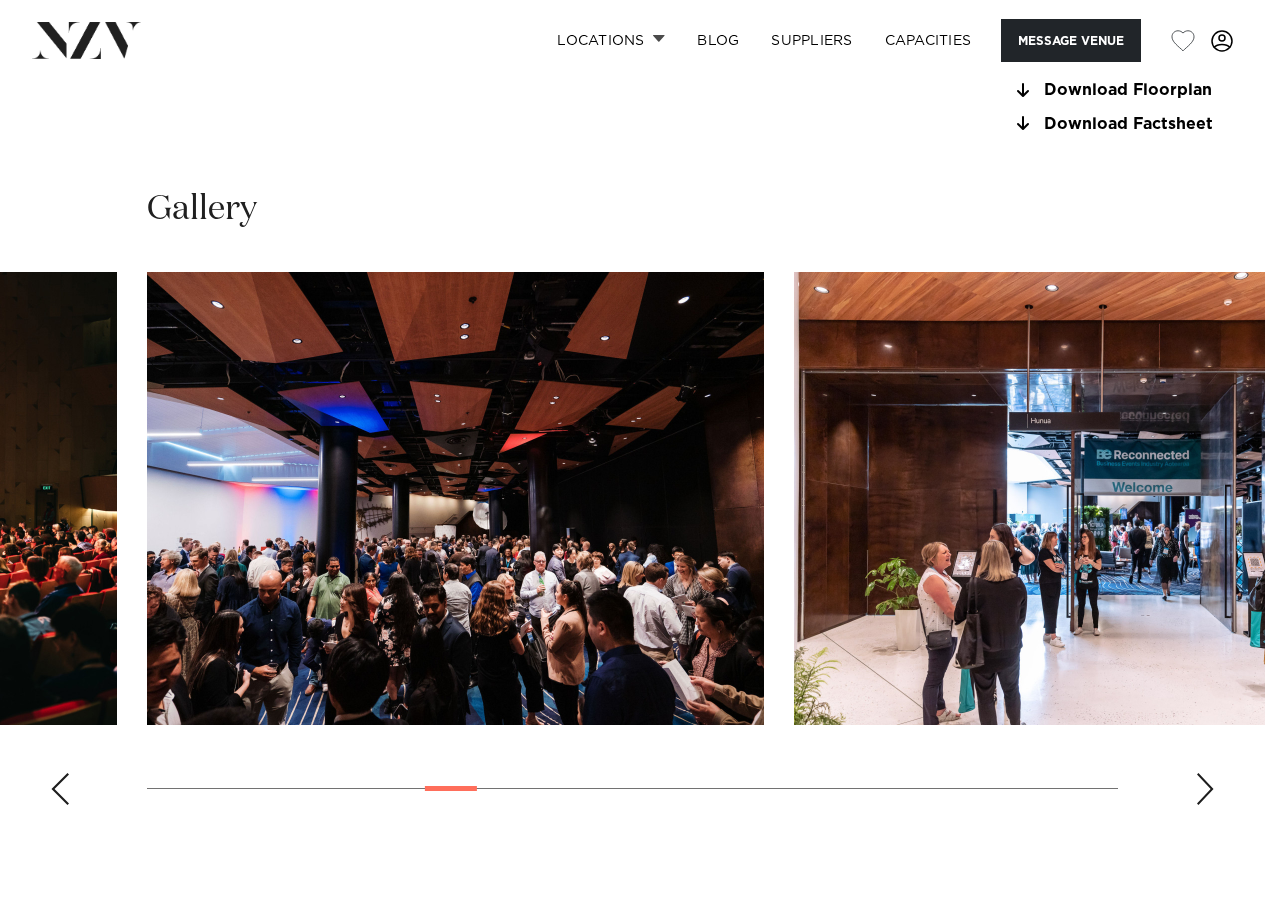 click at bounding box center (1205, 789) 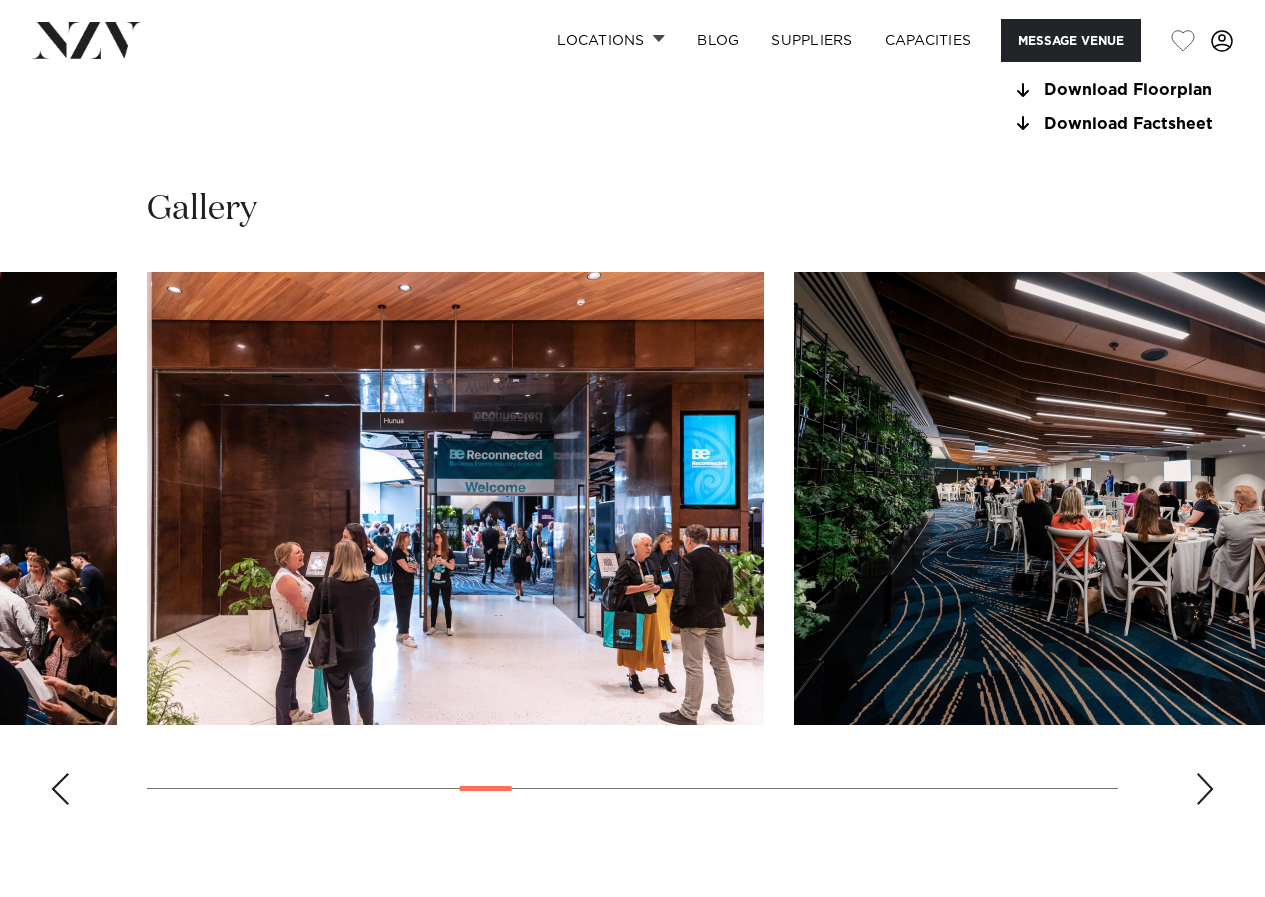 click at bounding box center (1205, 789) 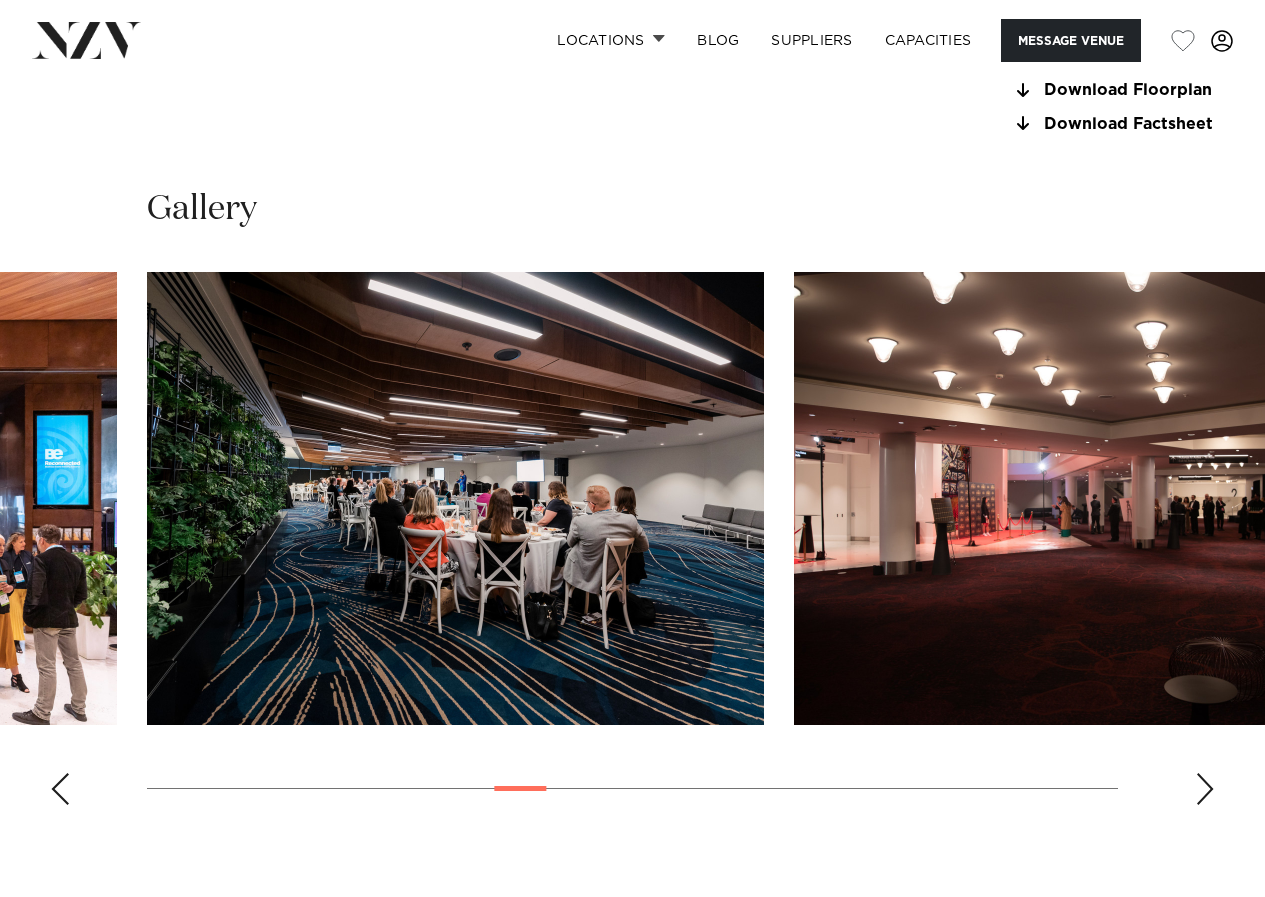 click at bounding box center (1205, 789) 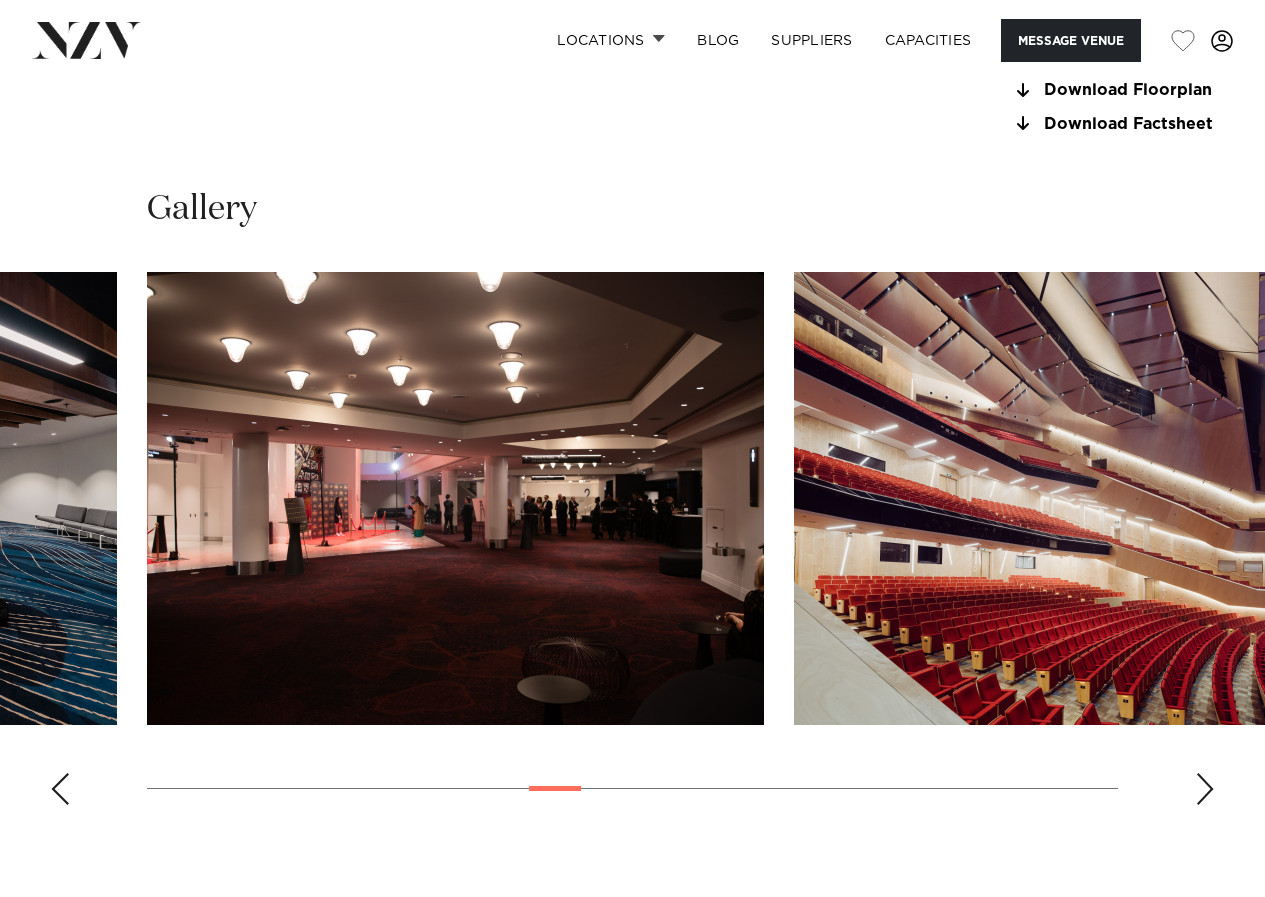 click at bounding box center [1205, 789] 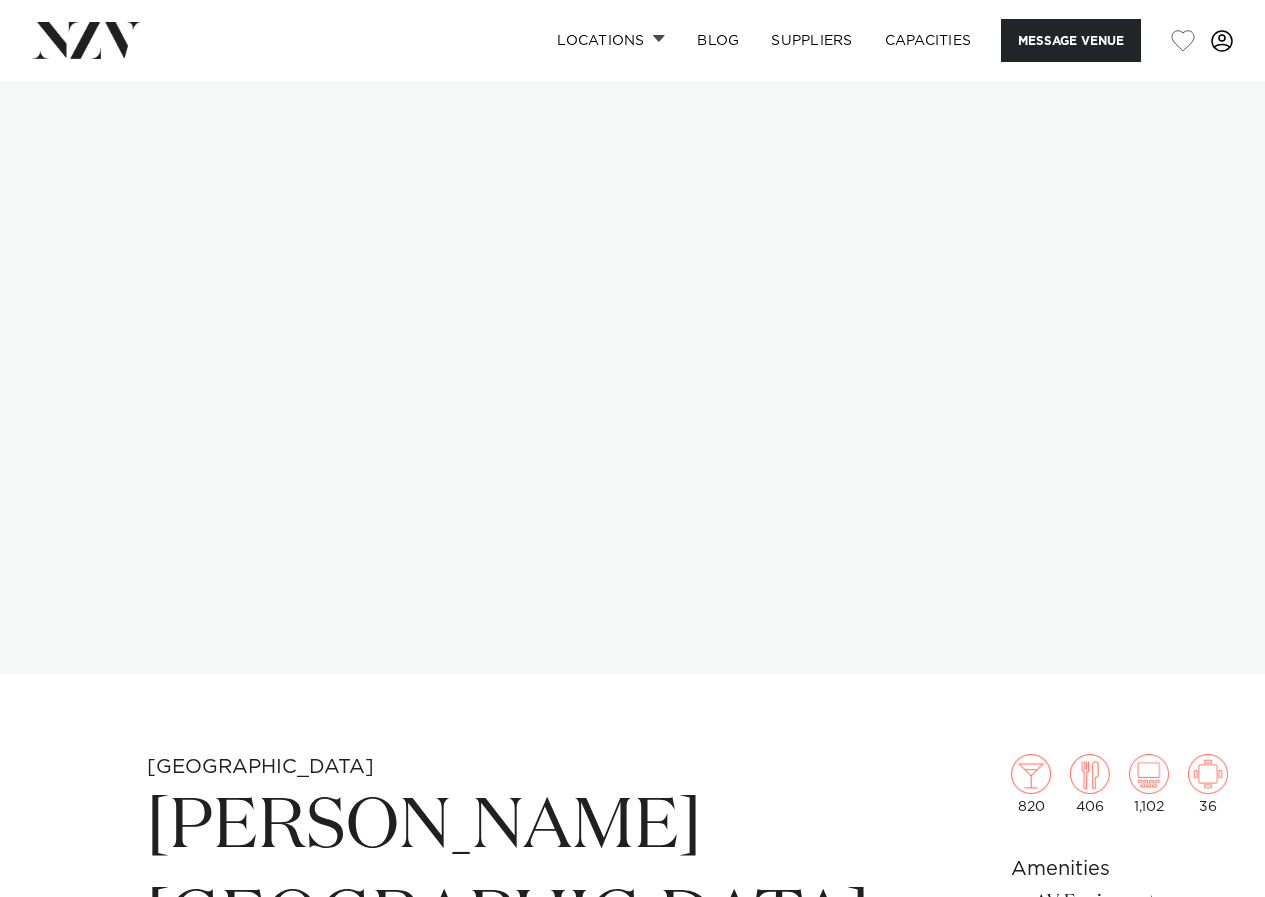 scroll, scrollTop: 0, scrollLeft: 0, axis: both 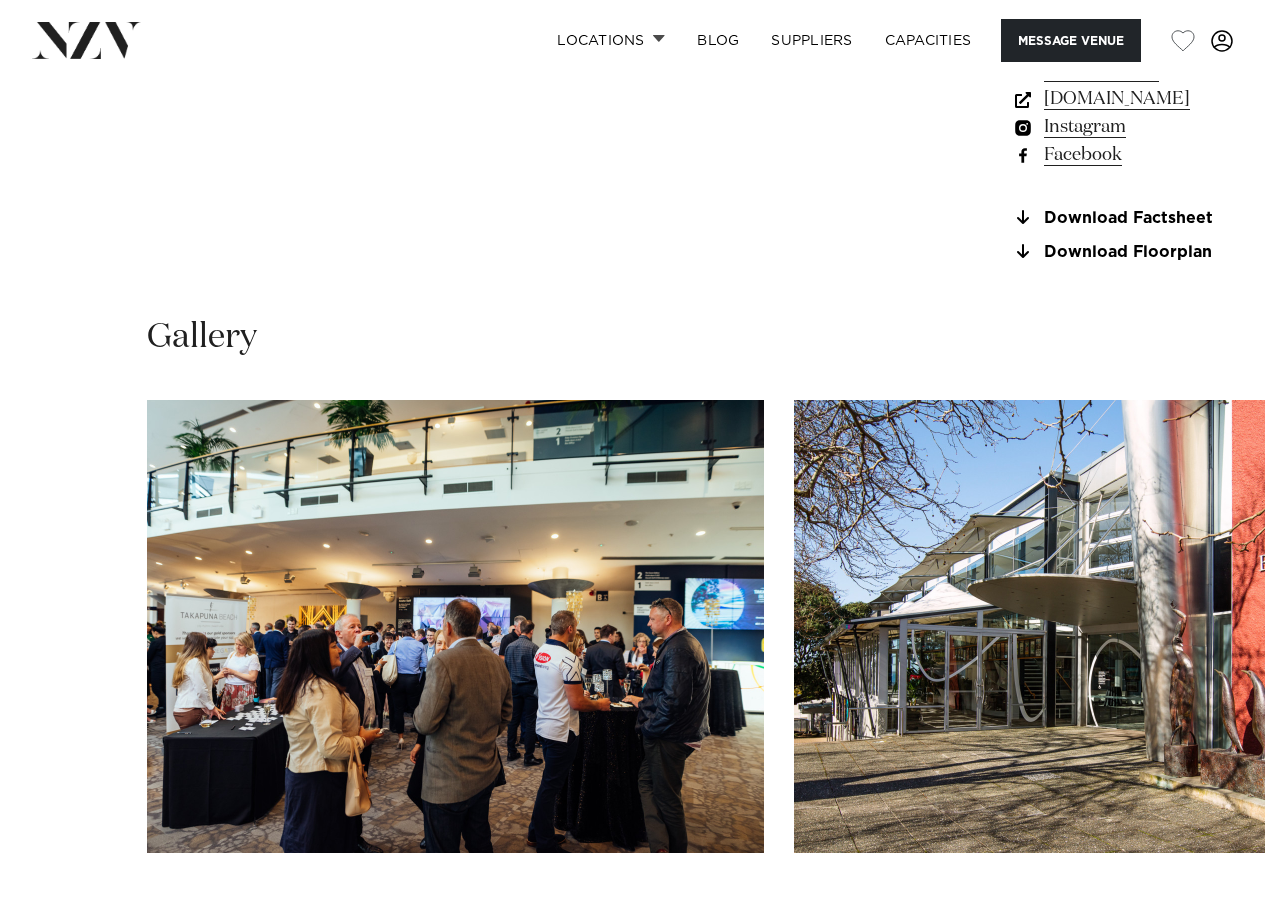 click at bounding box center [1205, 917] 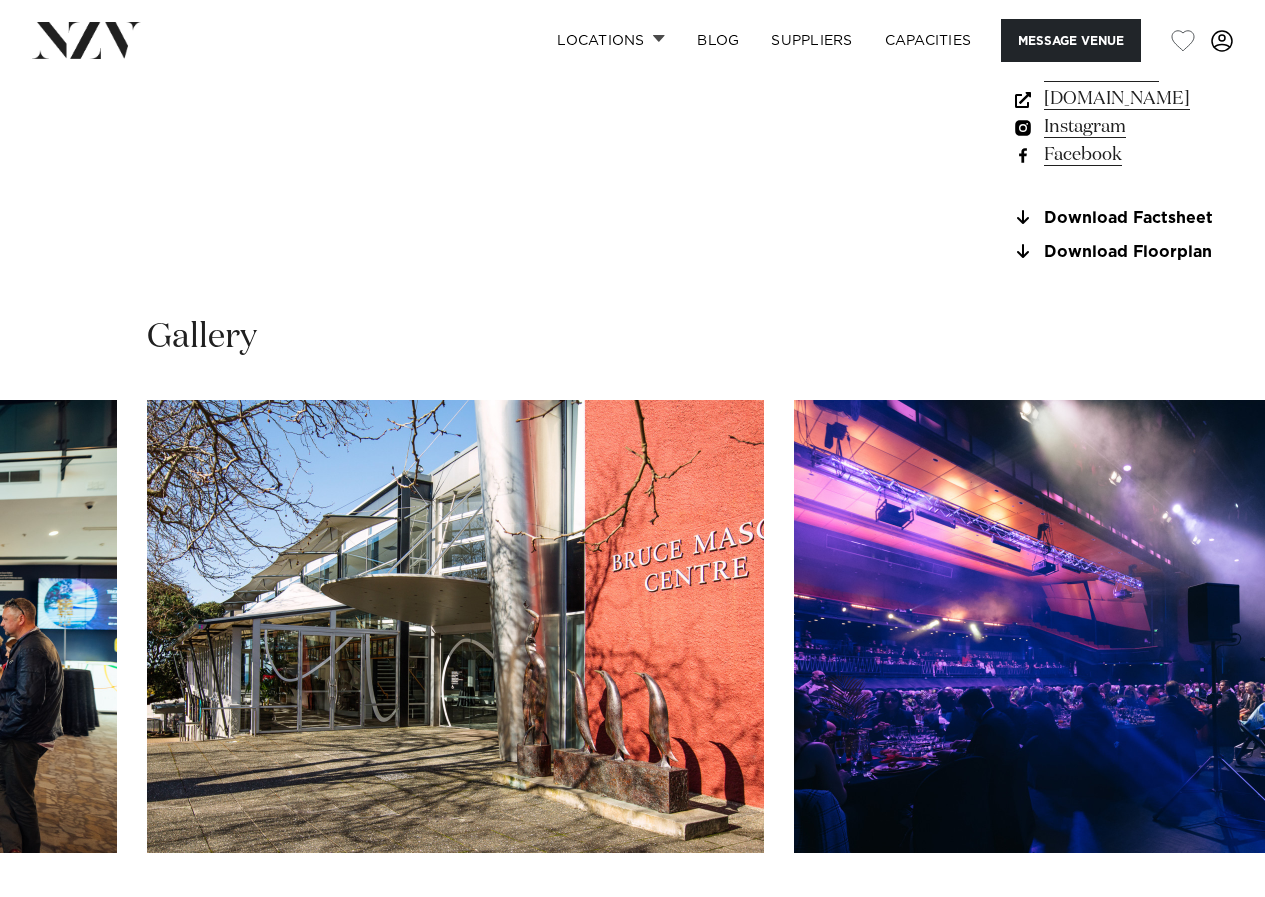 click at bounding box center [1205, 917] 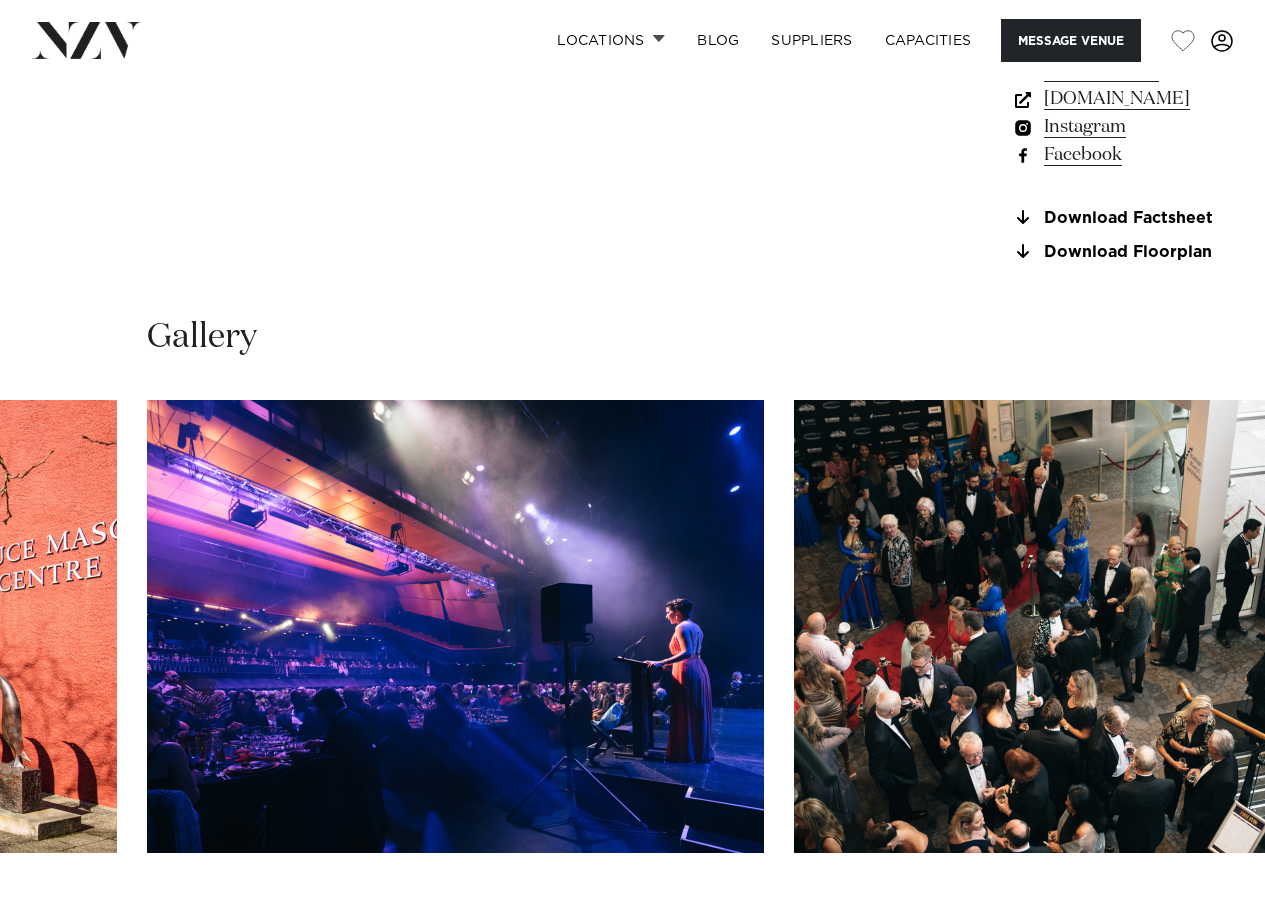 click at bounding box center (1205, 917) 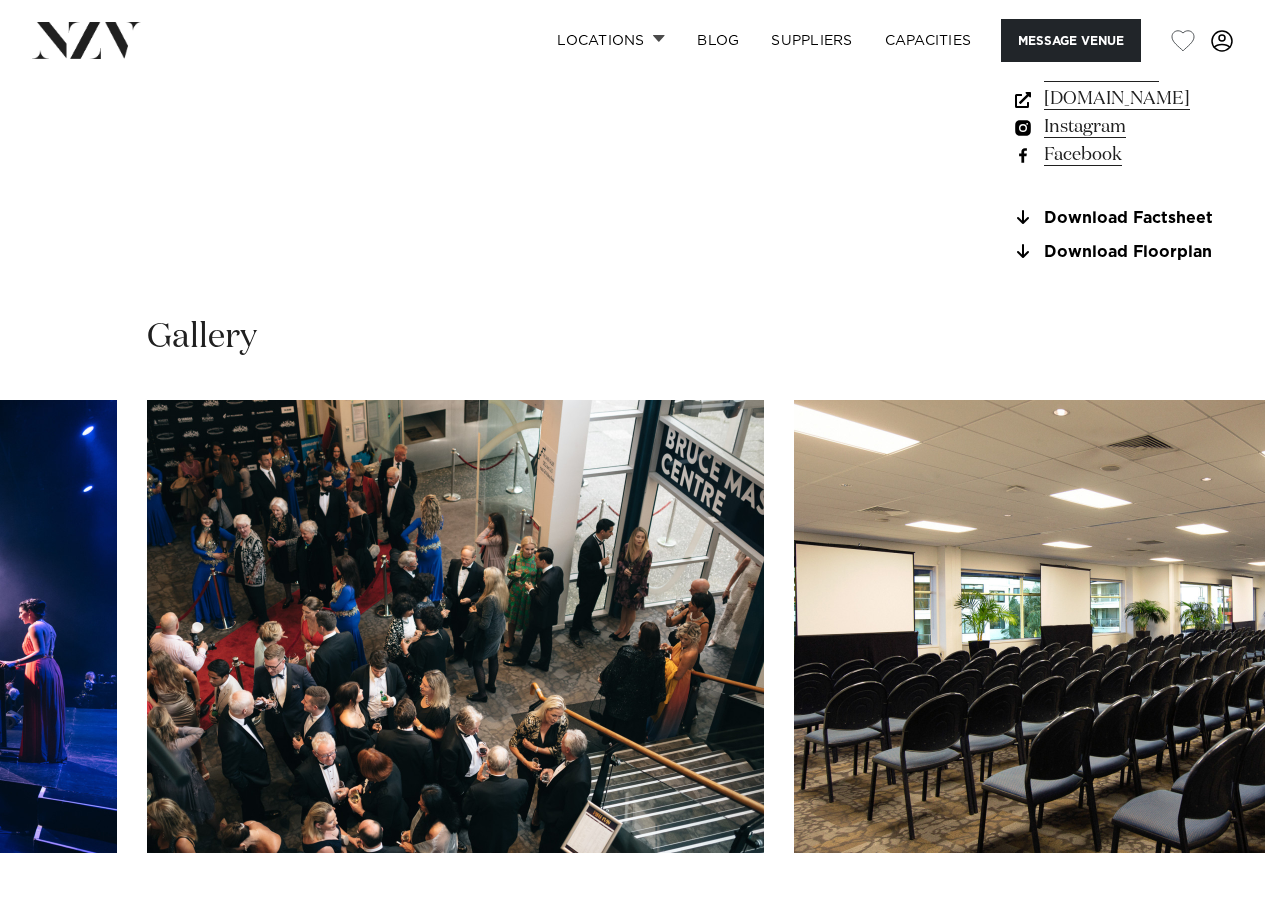 click at bounding box center (1205, 917) 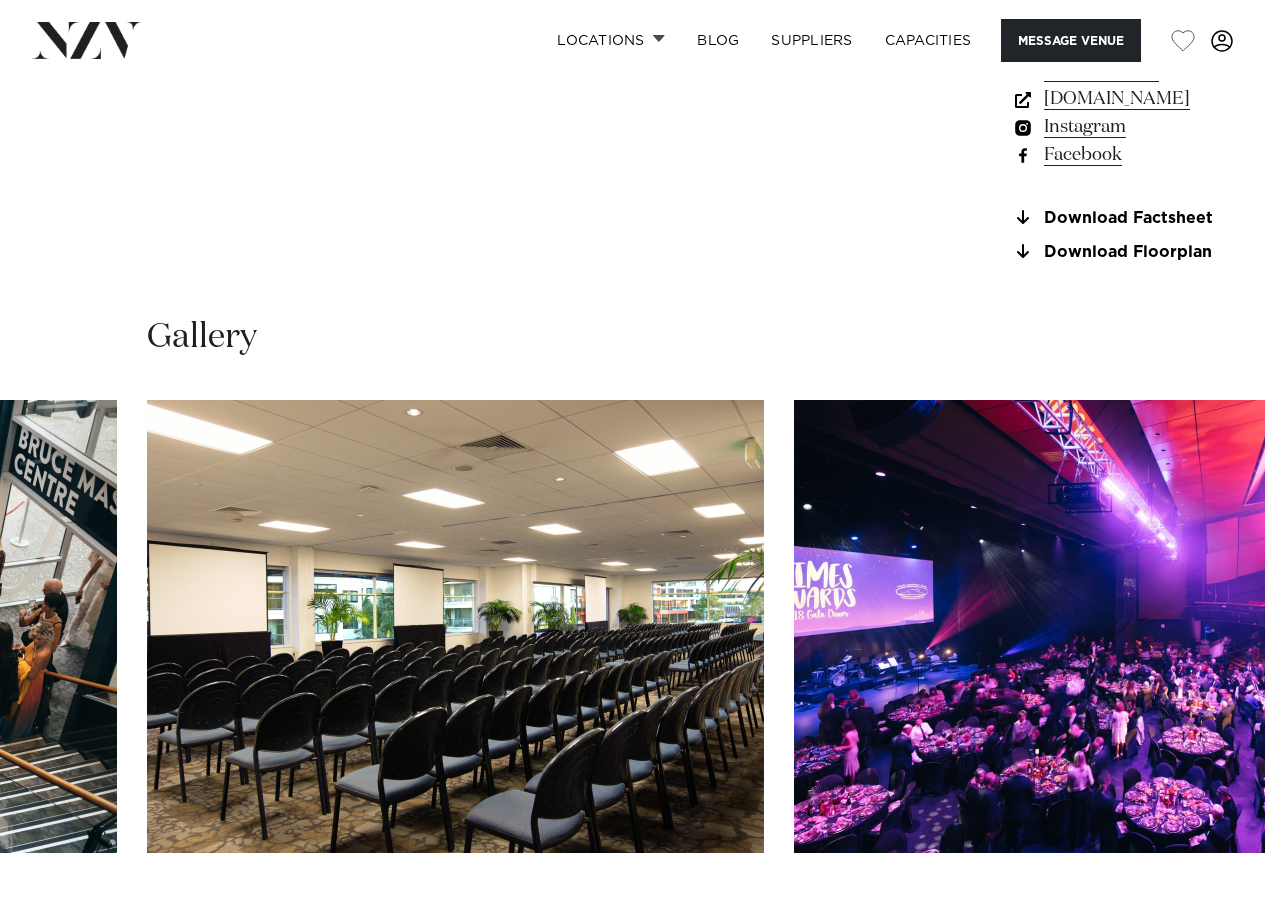 click at bounding box center (1205, 917) 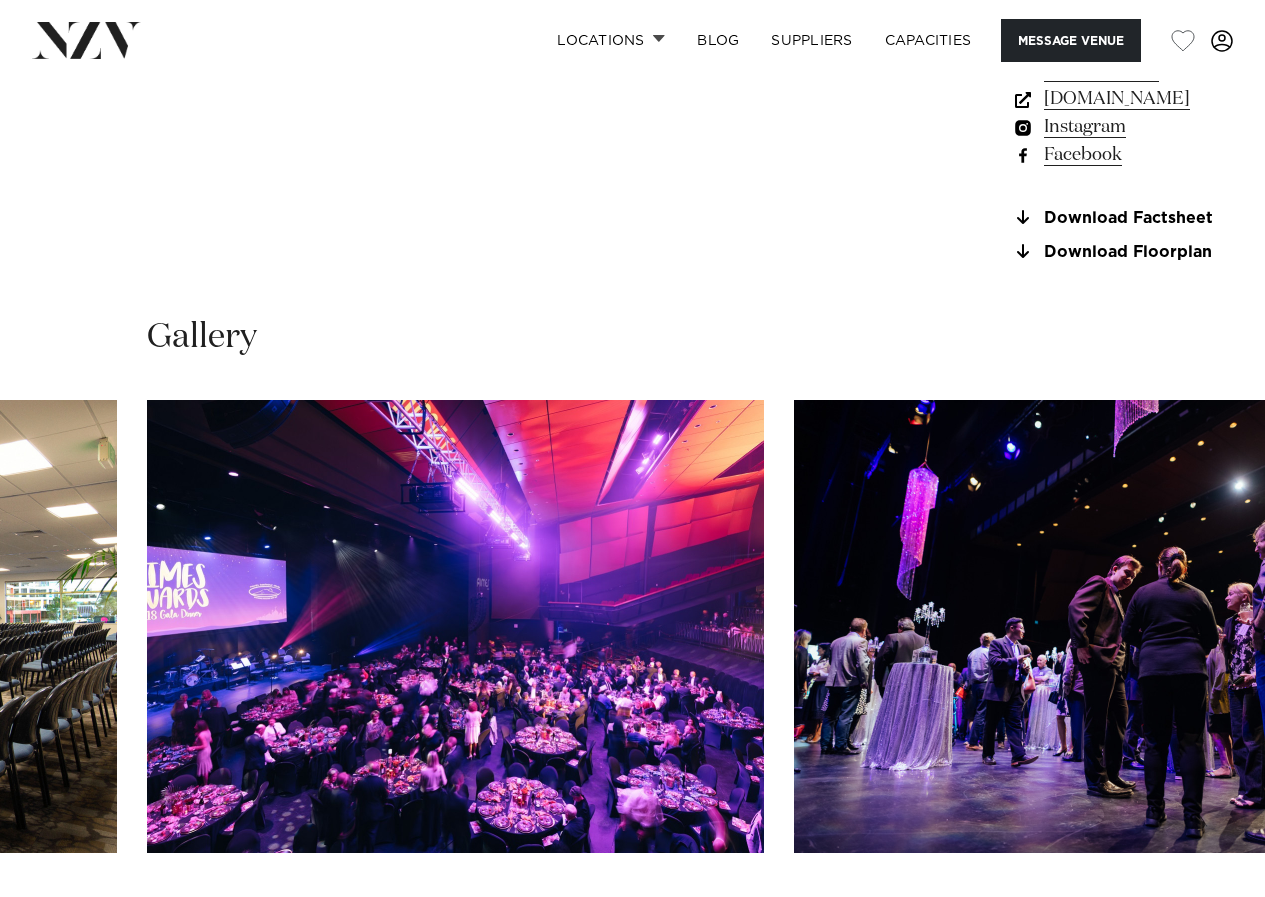 click at bounding box center (1205, 917) 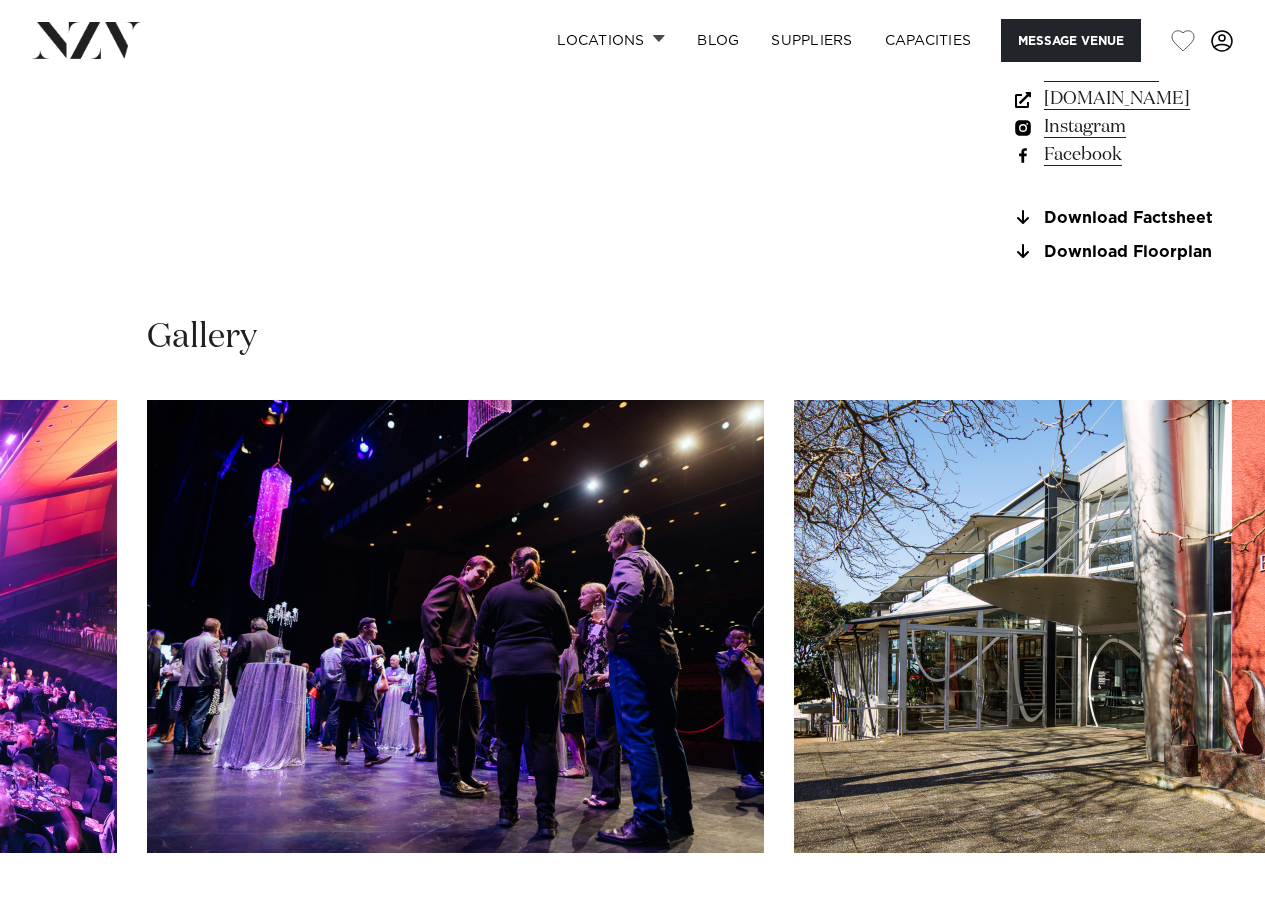 click at bounding box center (1205, 917) 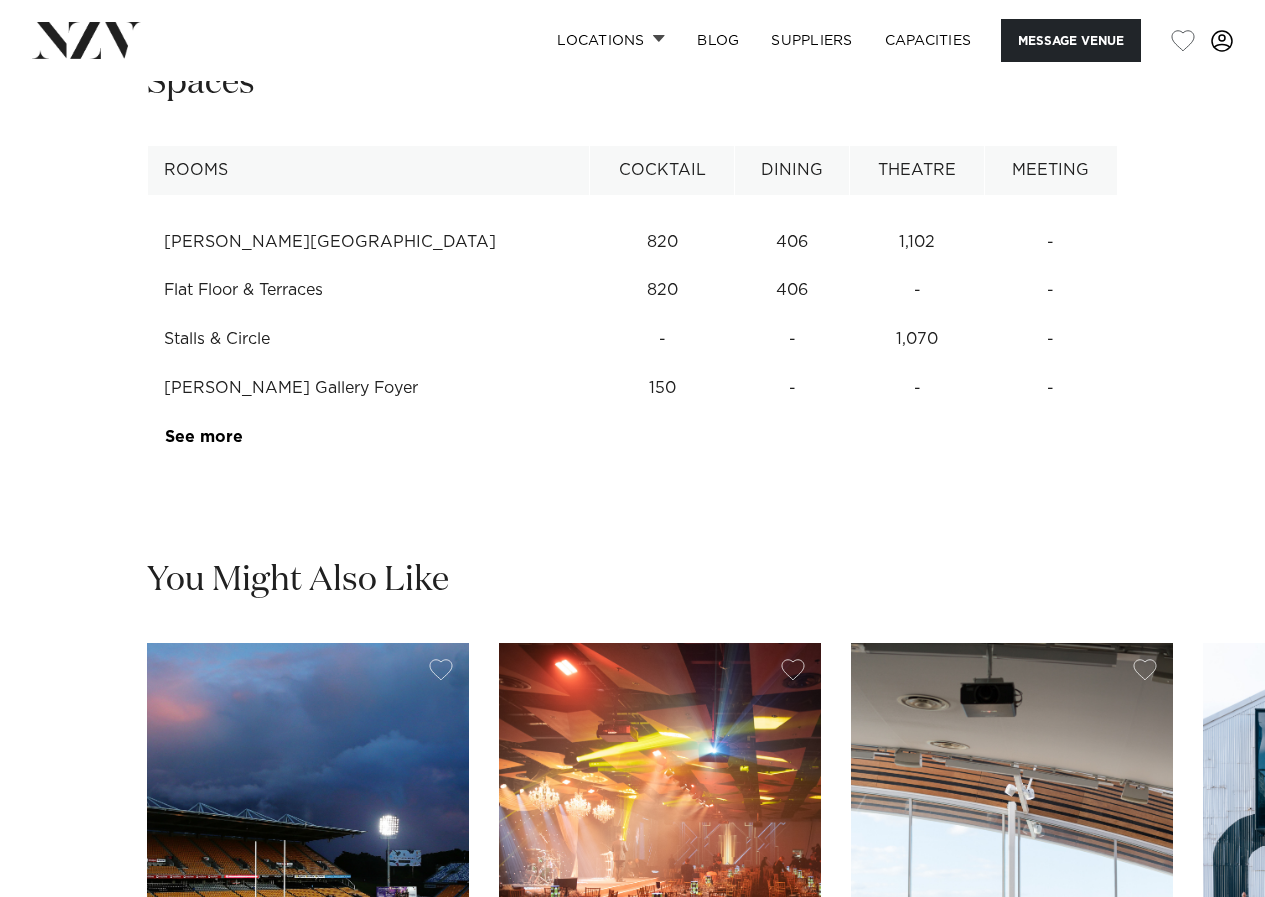 scroll, scrollTop: 2700, scrollLeft: 0, axis: vertical 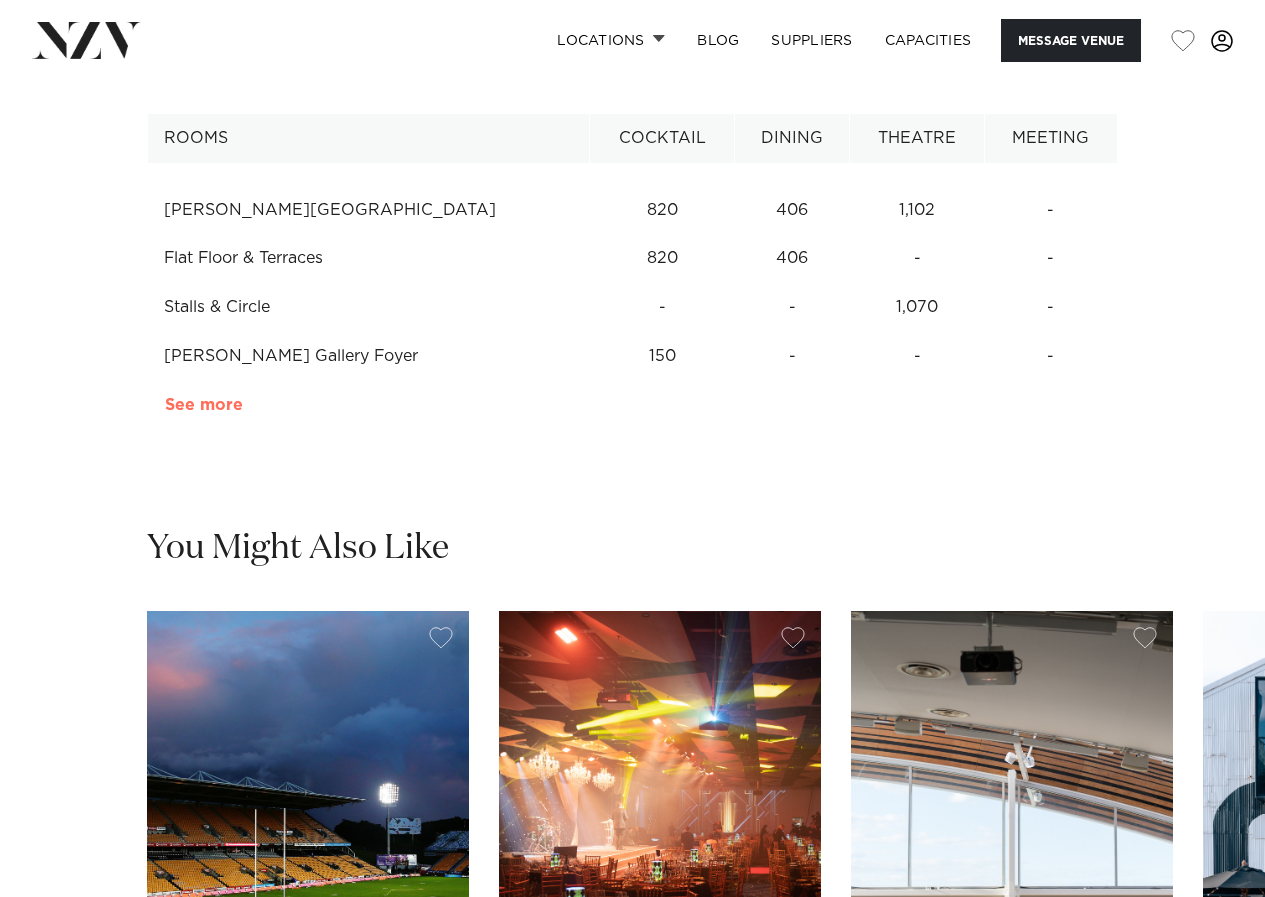 click on "See more" at bounding box center (243, 405) 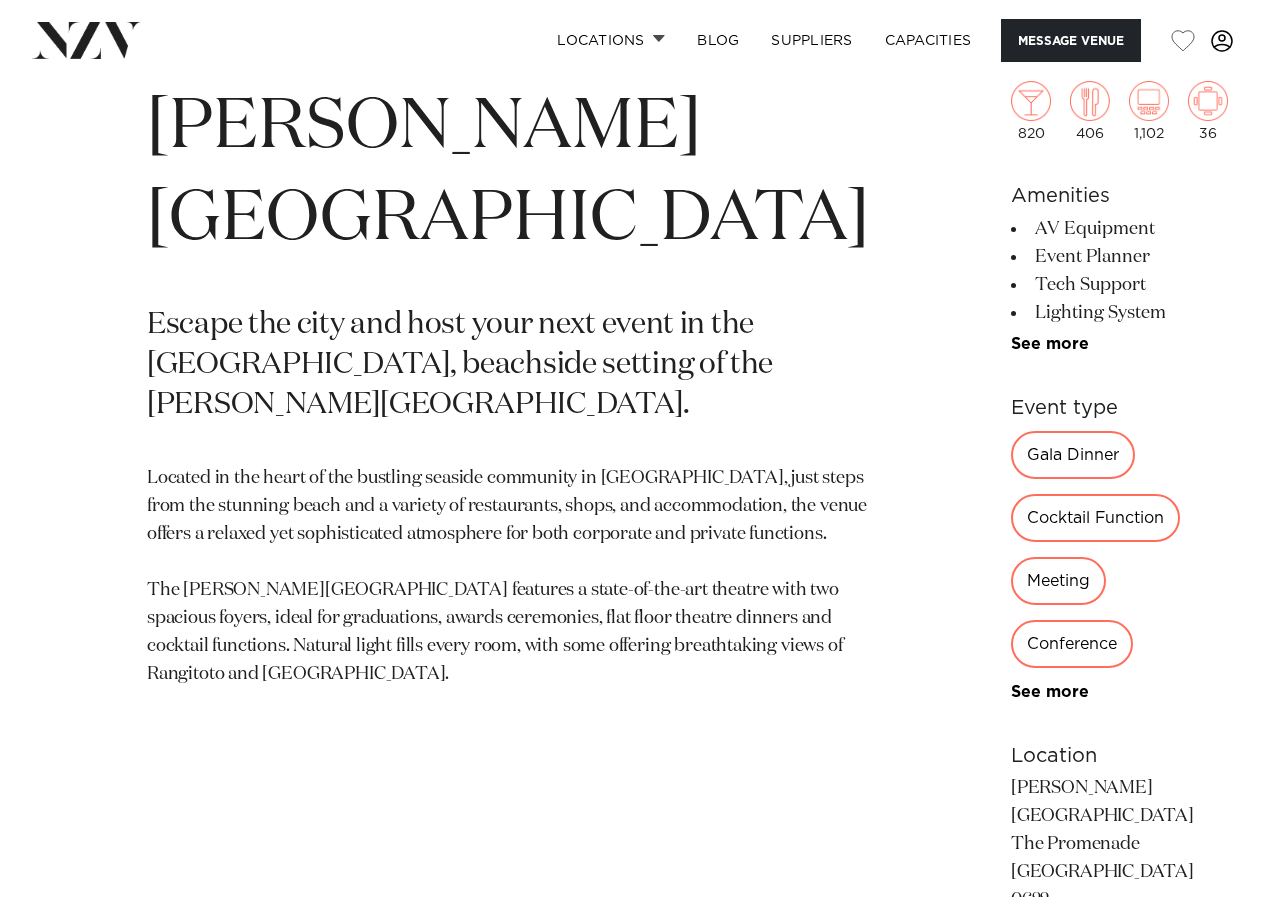 scroll, scrollTop: 600, scrollLeft: 0, axis: vertical 